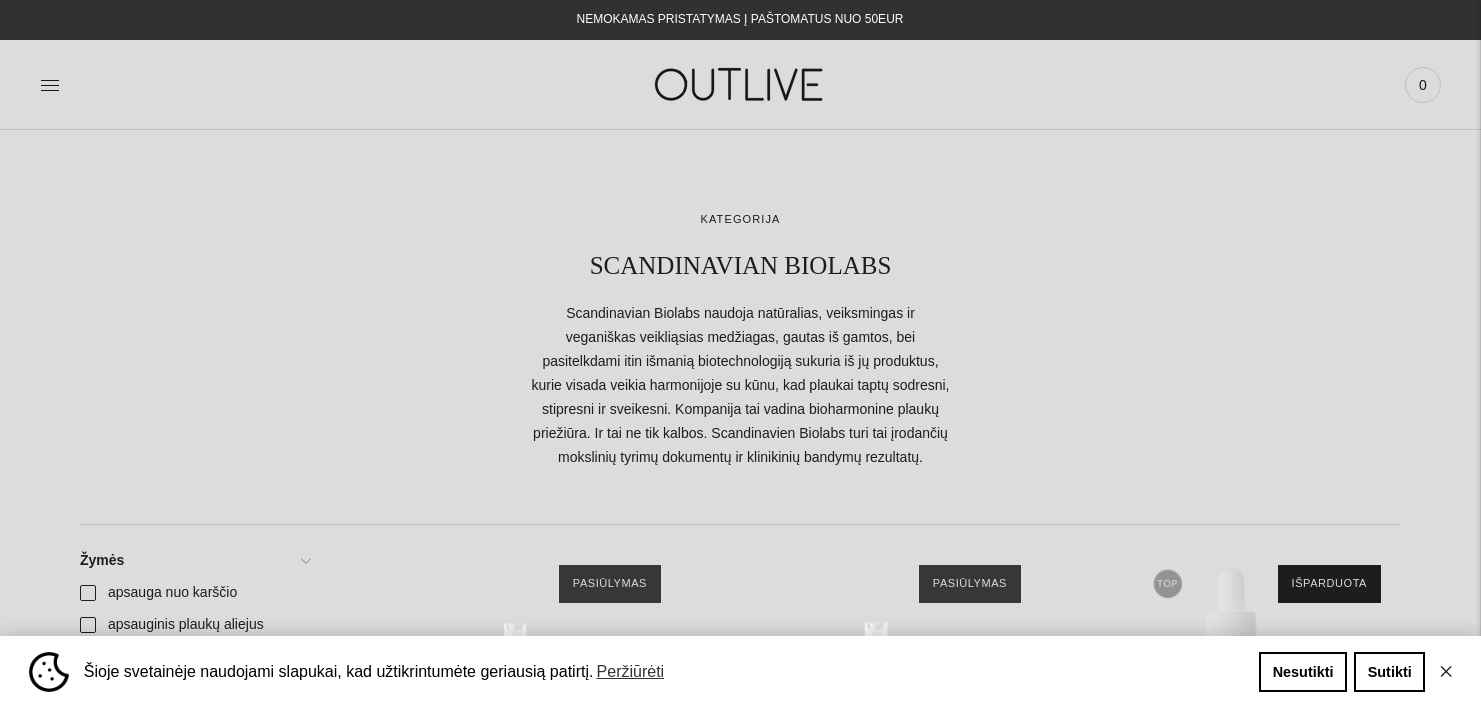 scroll, scrollTop: 0, scrollLeft: 0, axis: both 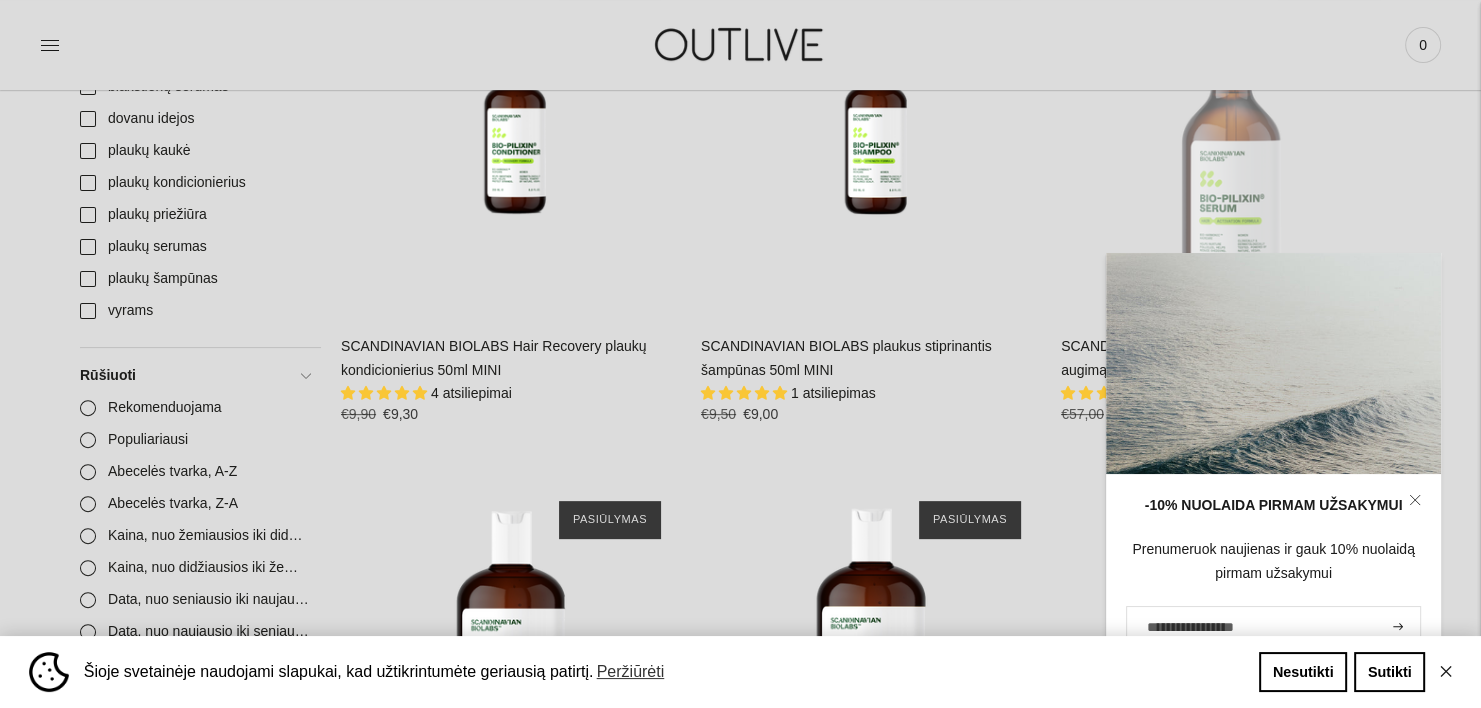 click 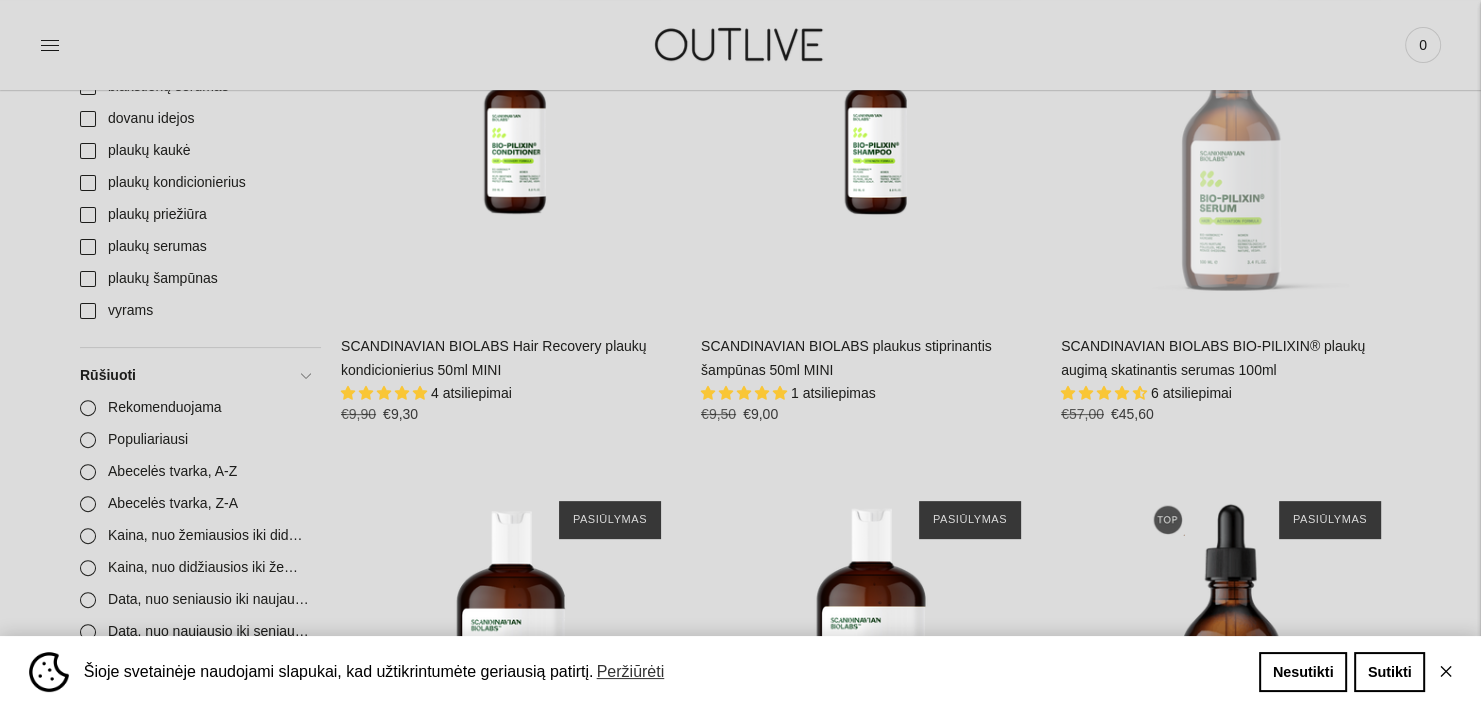 click on "✕" at bounding box center (1446, 672) 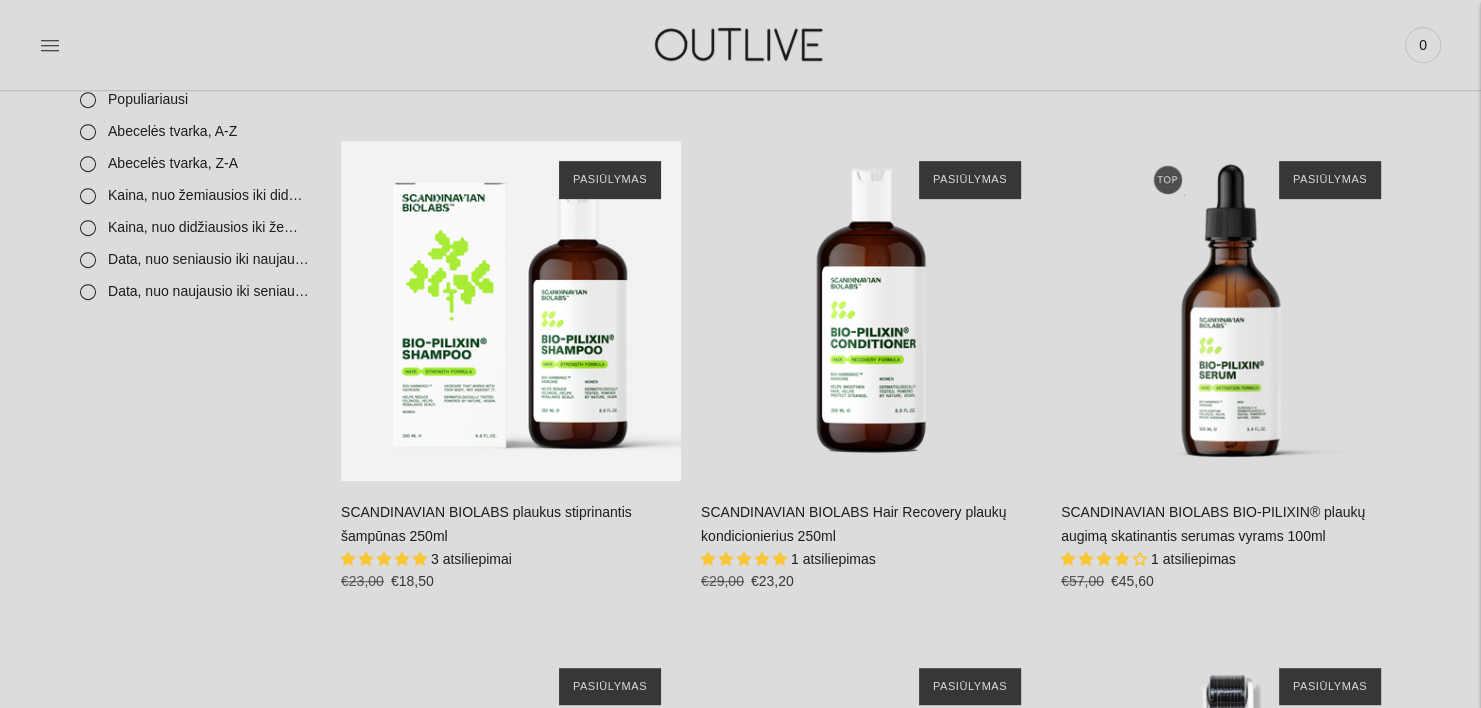 scroll, scrollTop: 911, scrollLeft: 0, axis: vertical 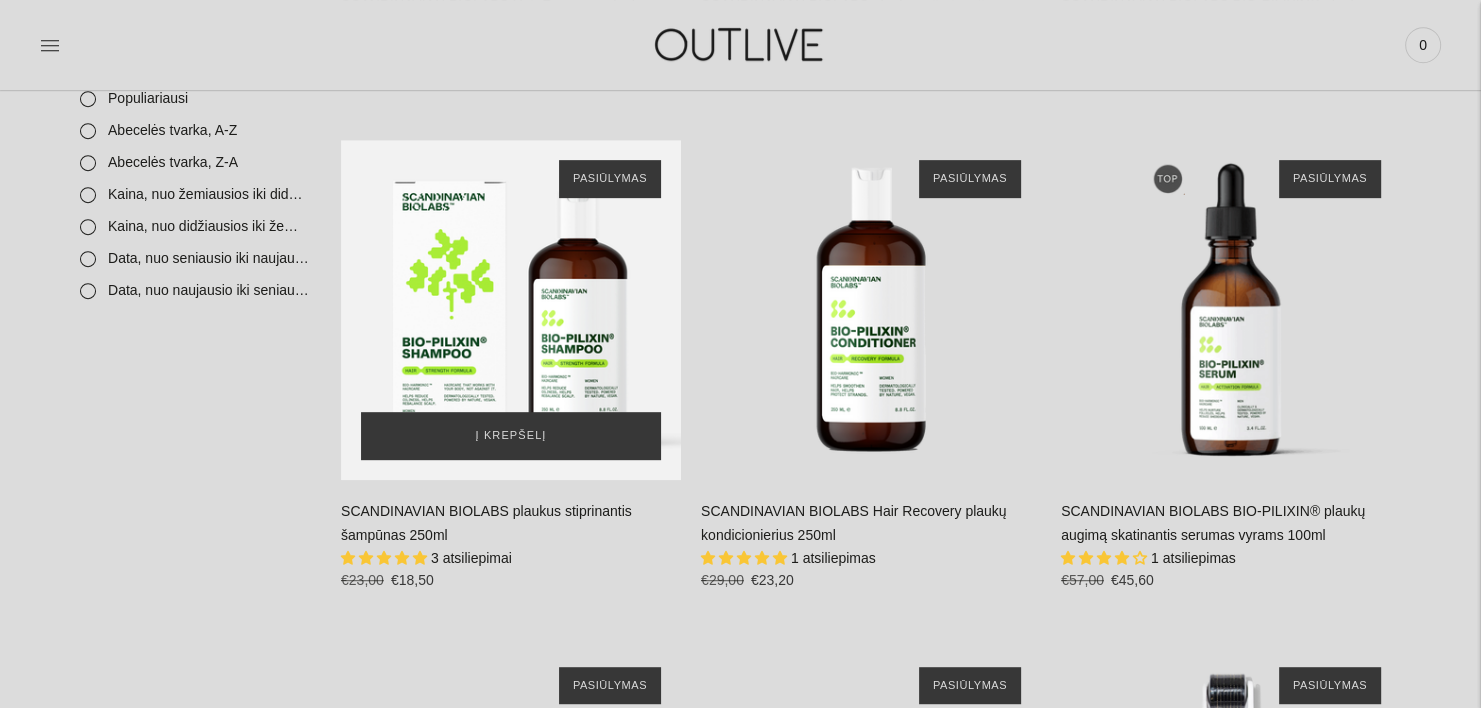 click at bounding box center (511, 310) 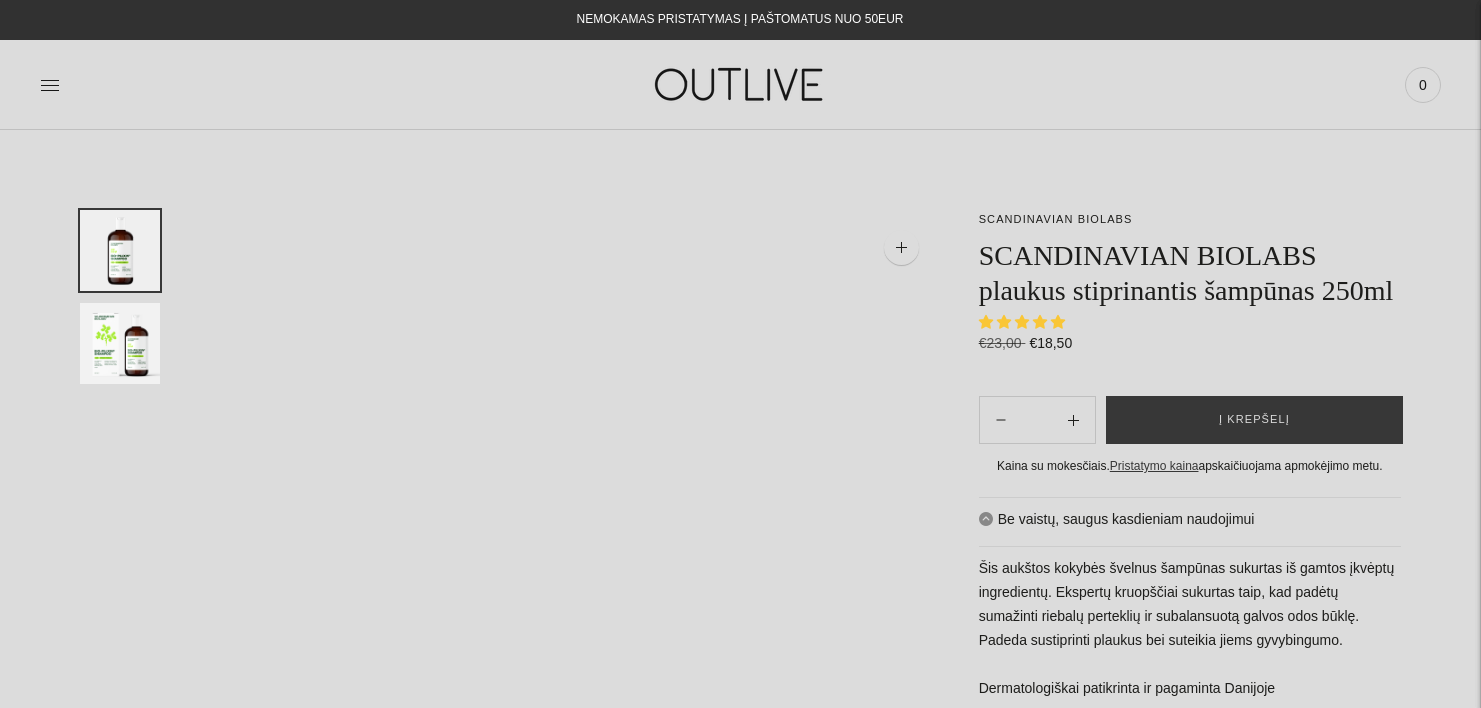 scroll, scrollTop: 0, scrollLeft: 0, axis: both 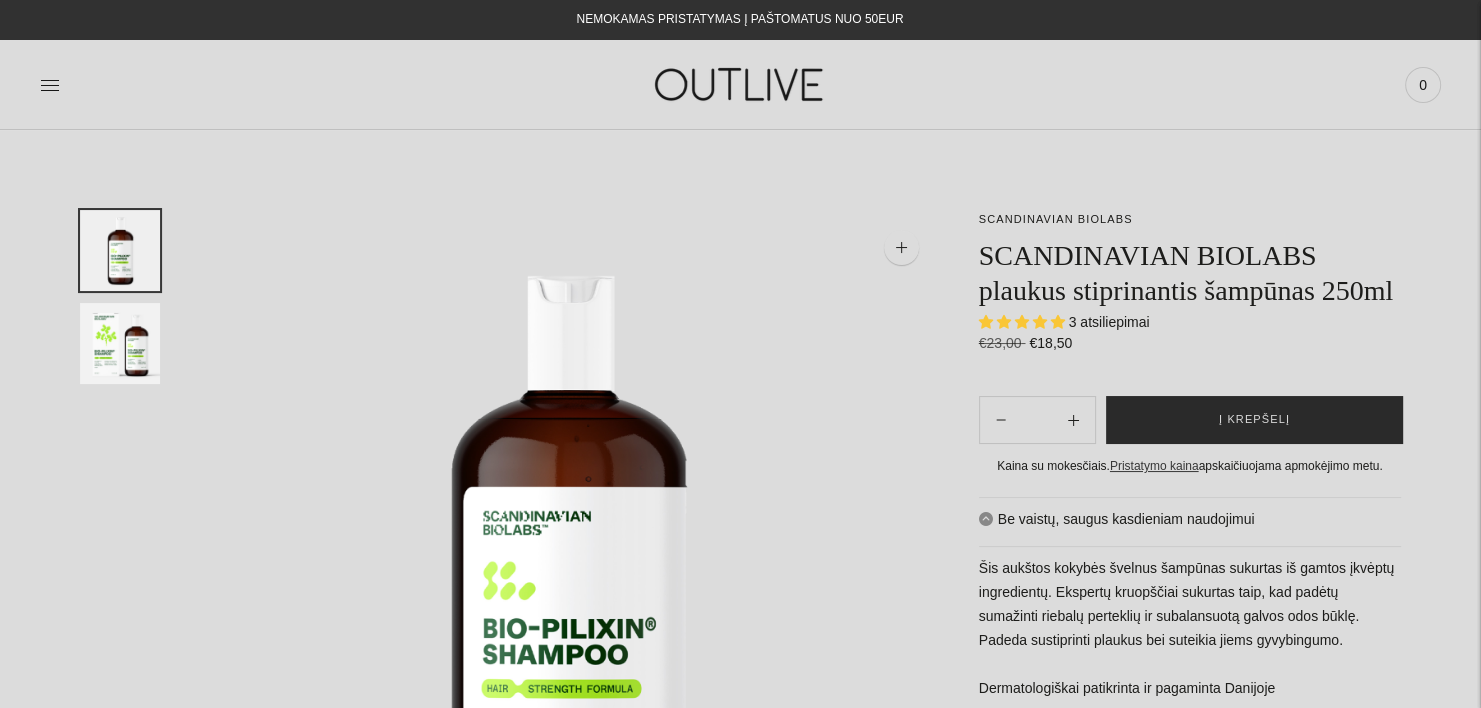click on "Į krepšelį" at bounding box center (1254, 420) 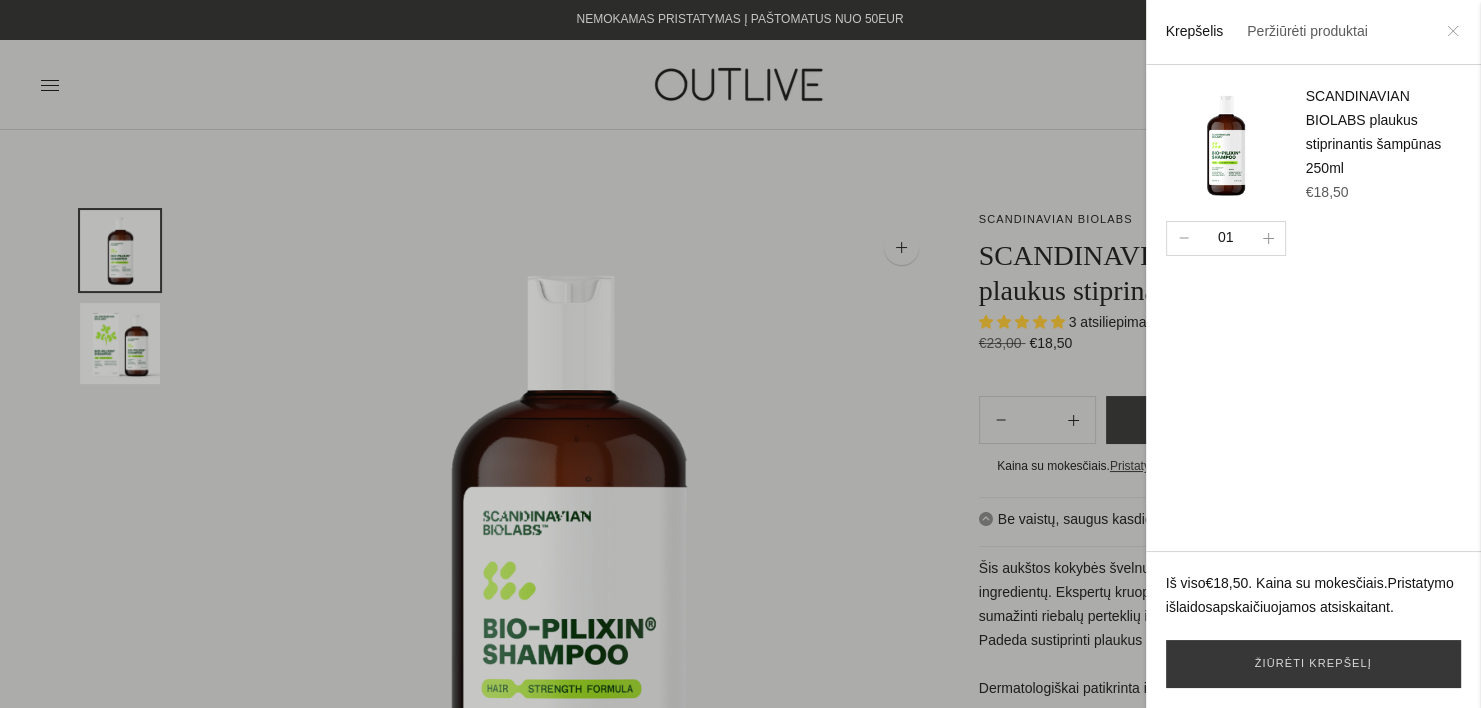 click 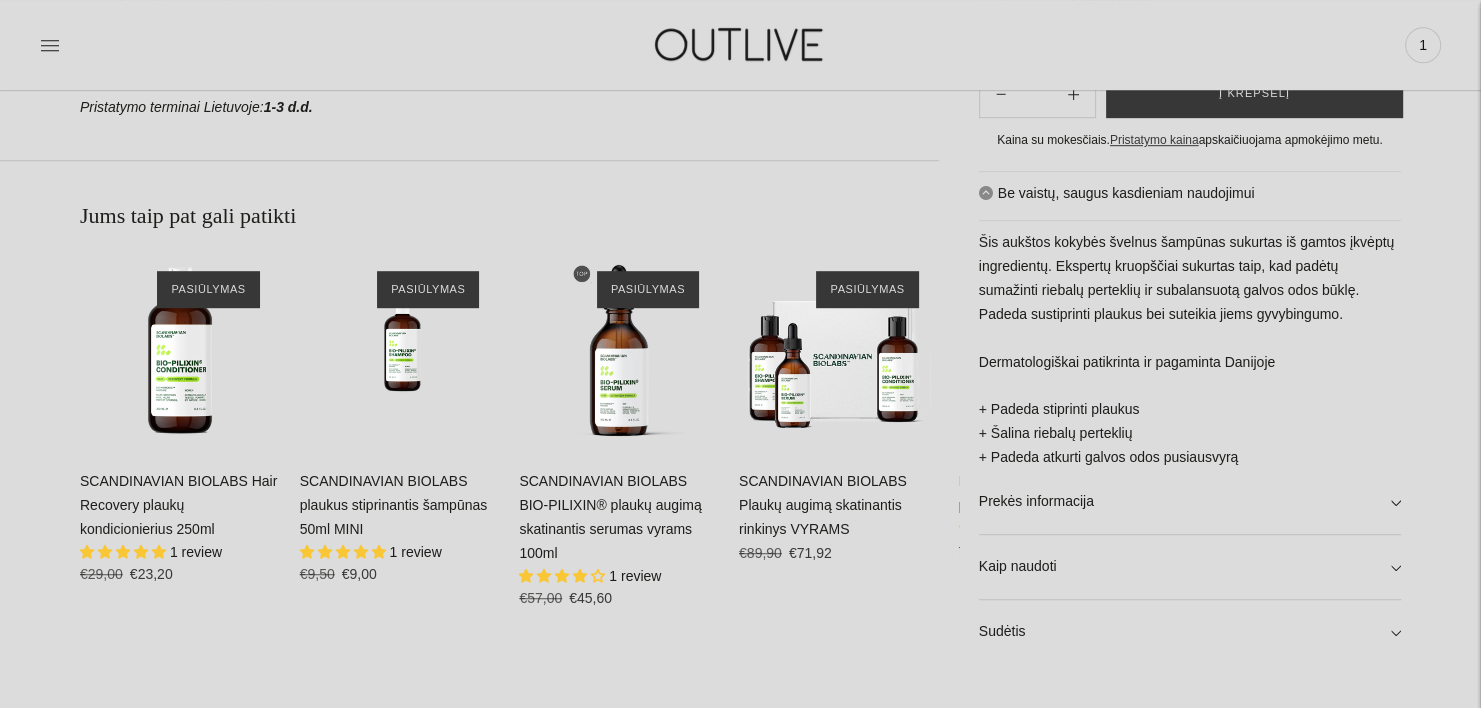 scroll, scrollTop: 1148, scrollLeft: 0, axis: vertical 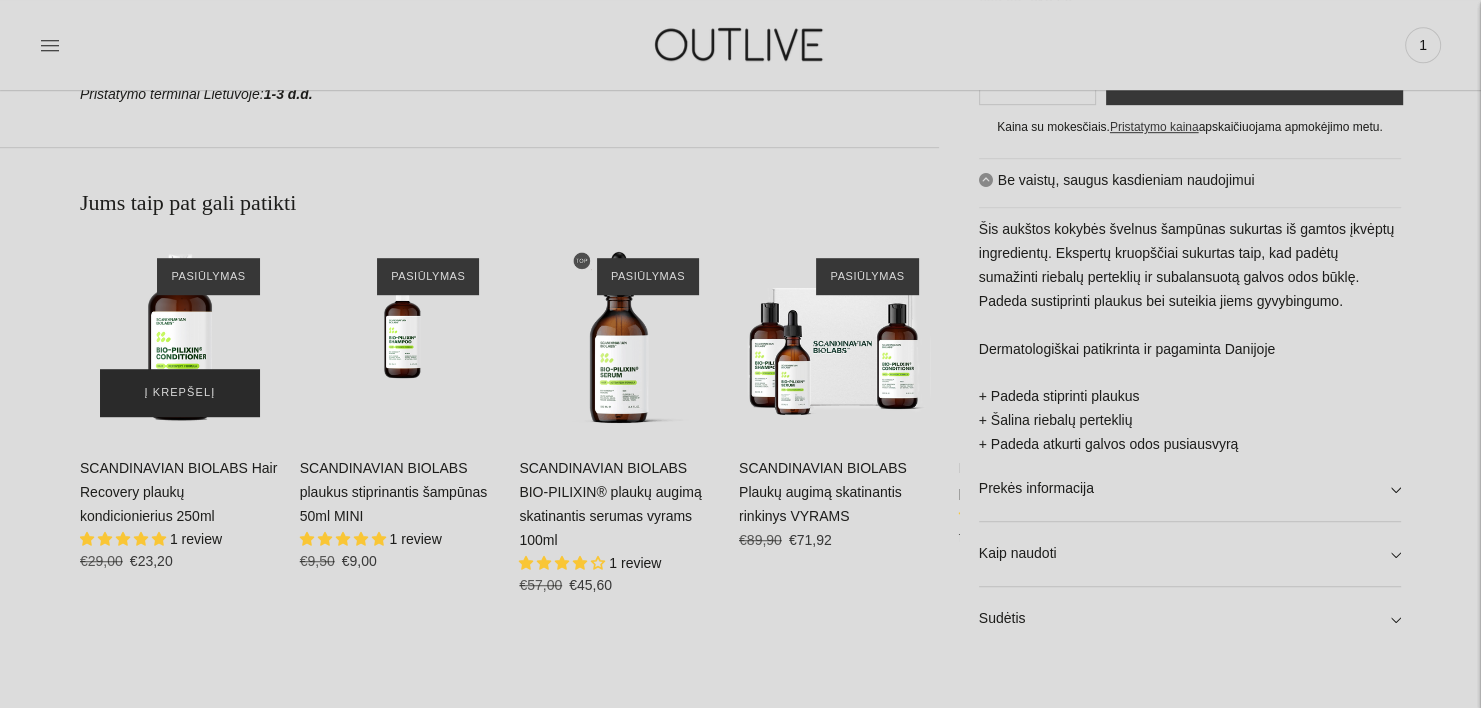 click on "Į krepšelį" at bounding box center (179, 393) 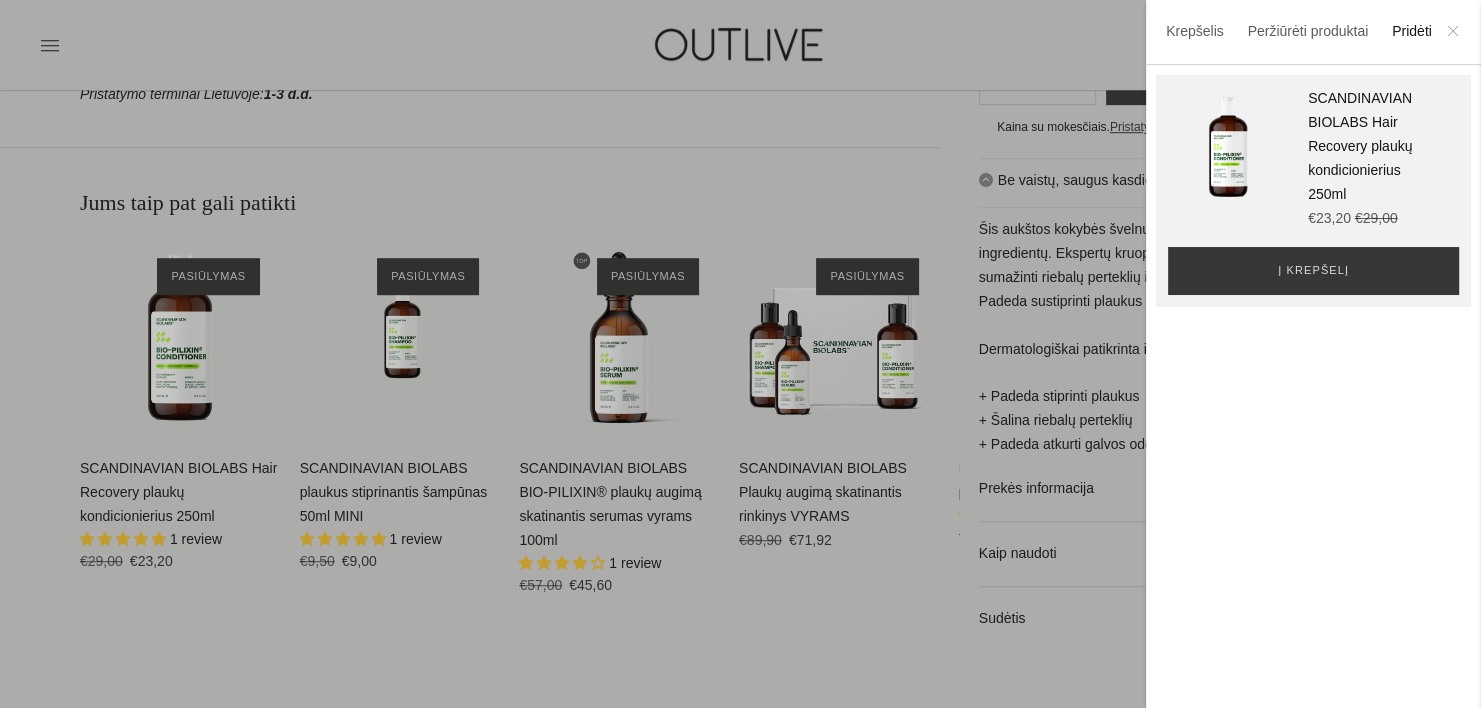 click 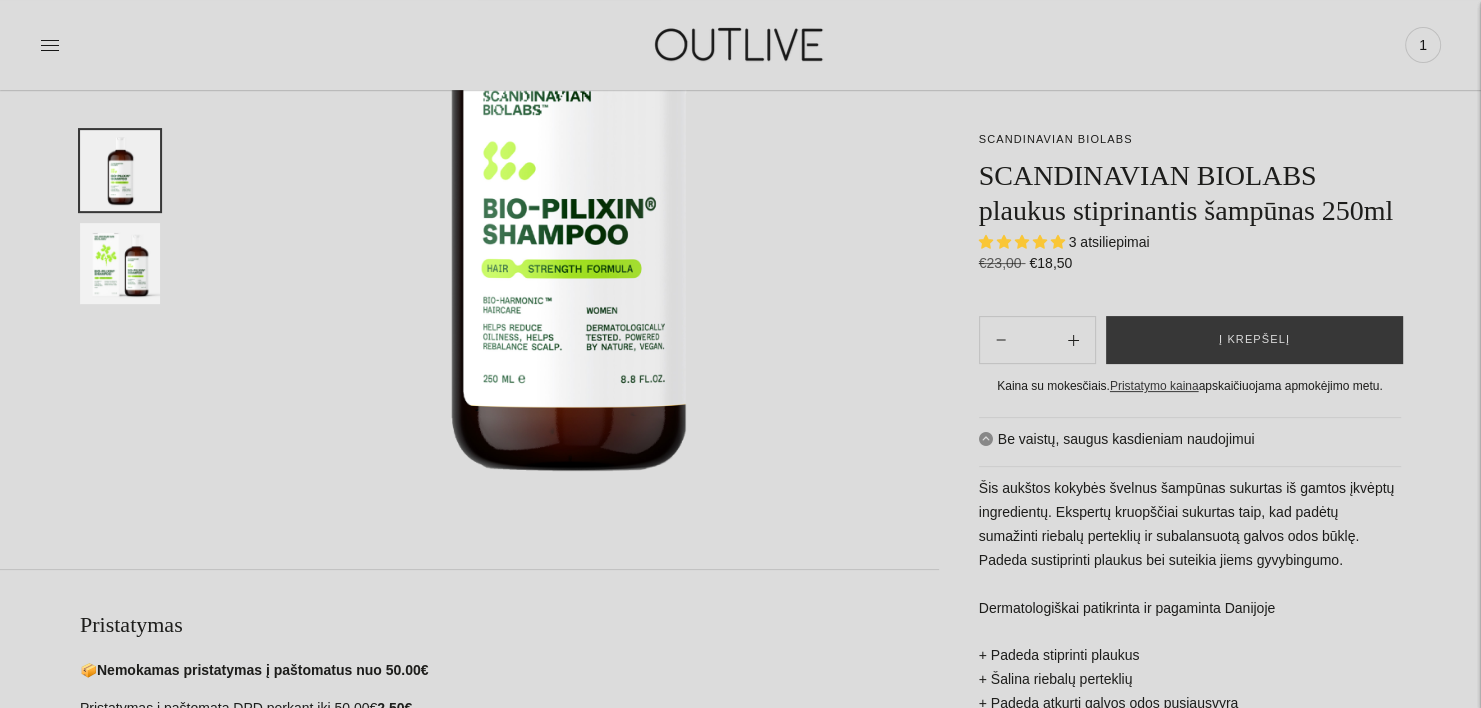 scroll, scrollTop: 388, scrollLeft: 0, axis: vertical 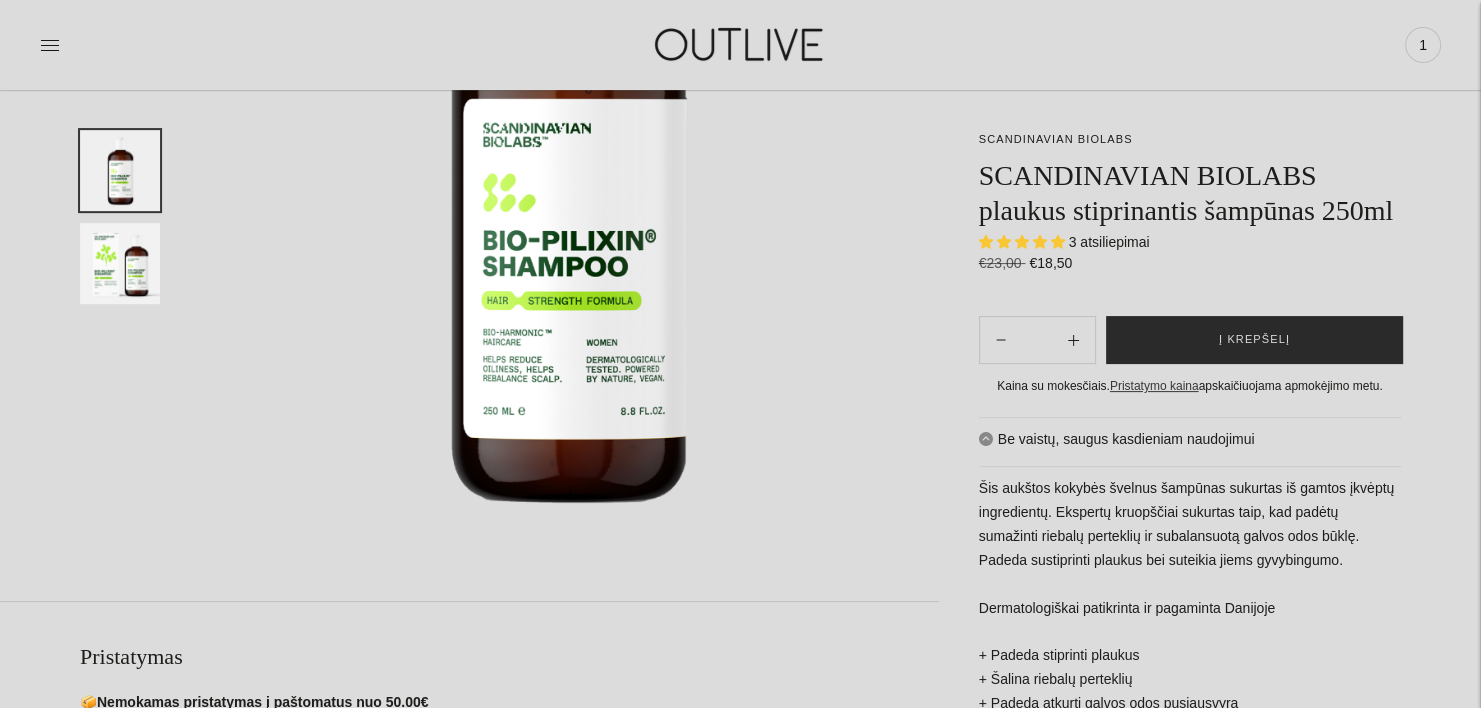 click on "Į krepšelį" at bounding box center (1254, 340) 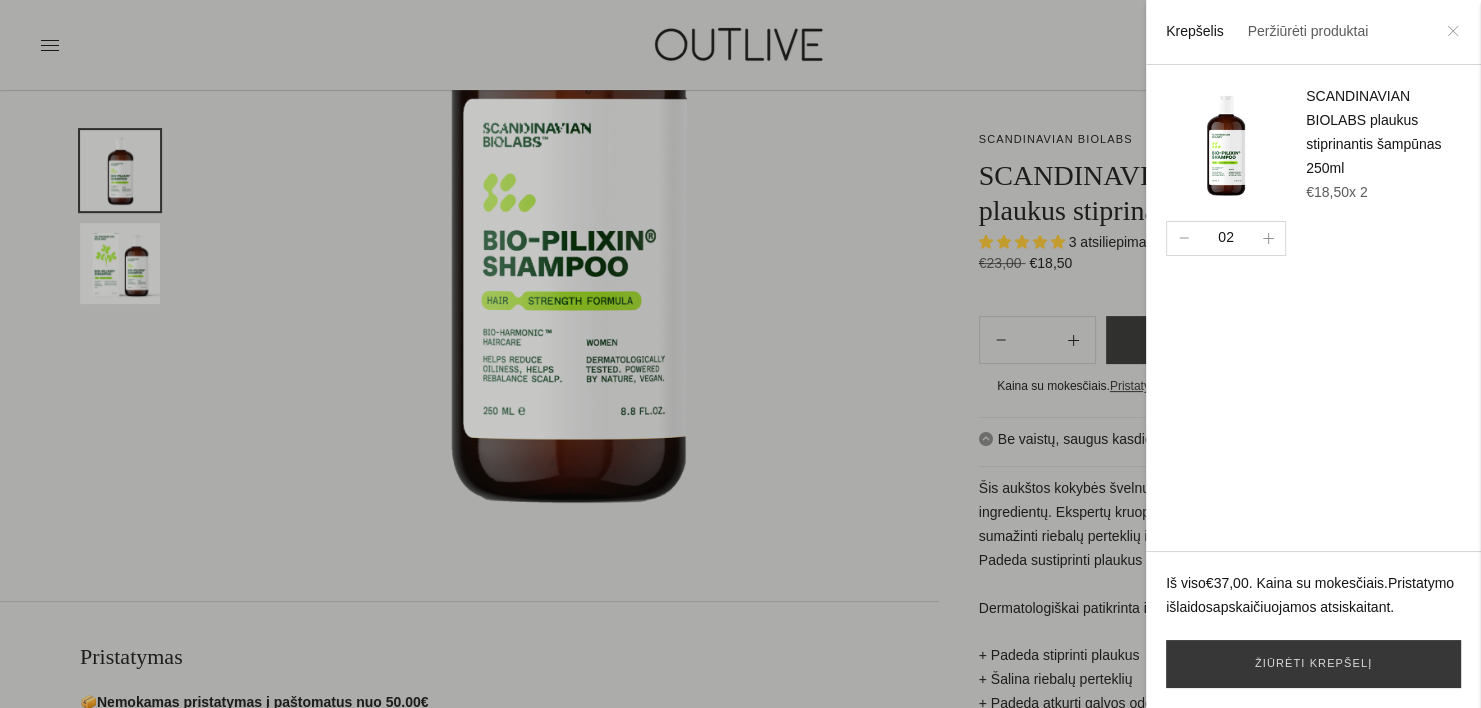 click 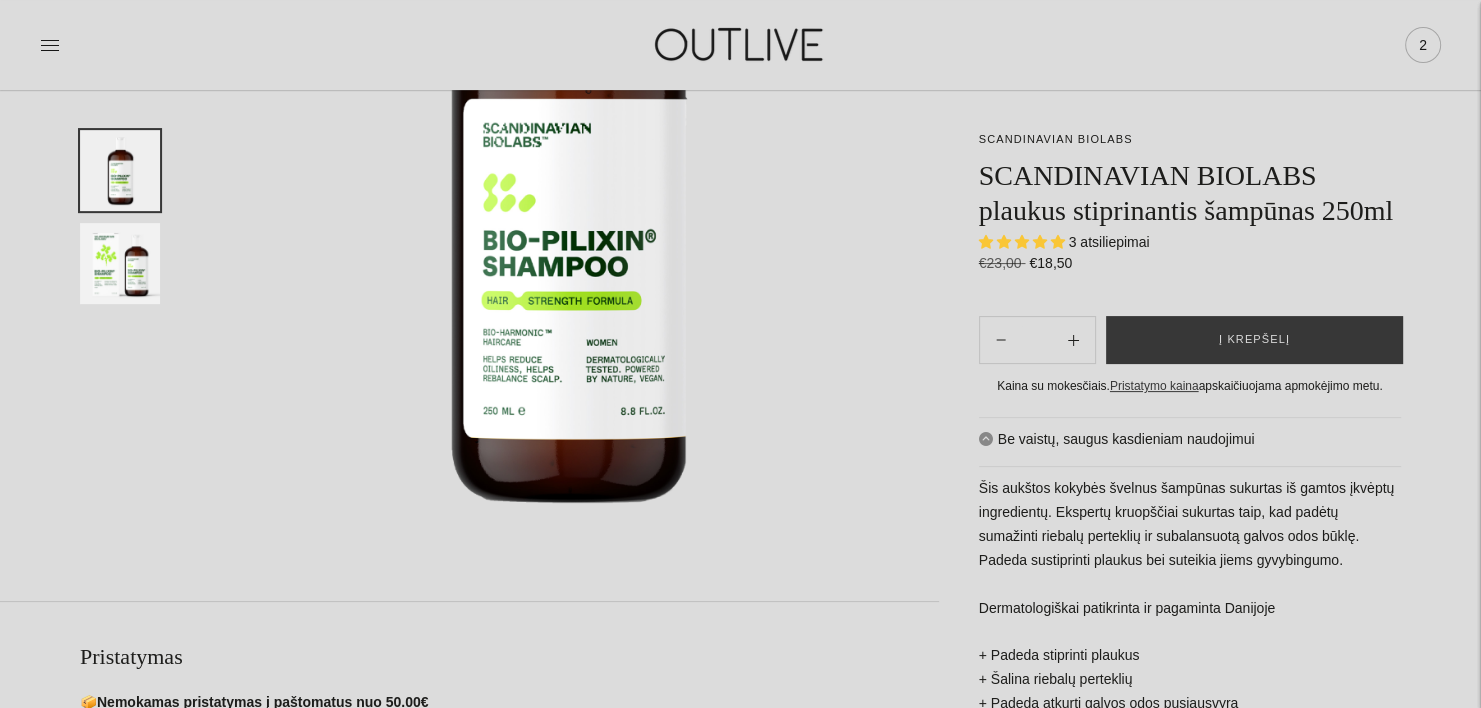 click on "2" at bounding box center (1423, 45) 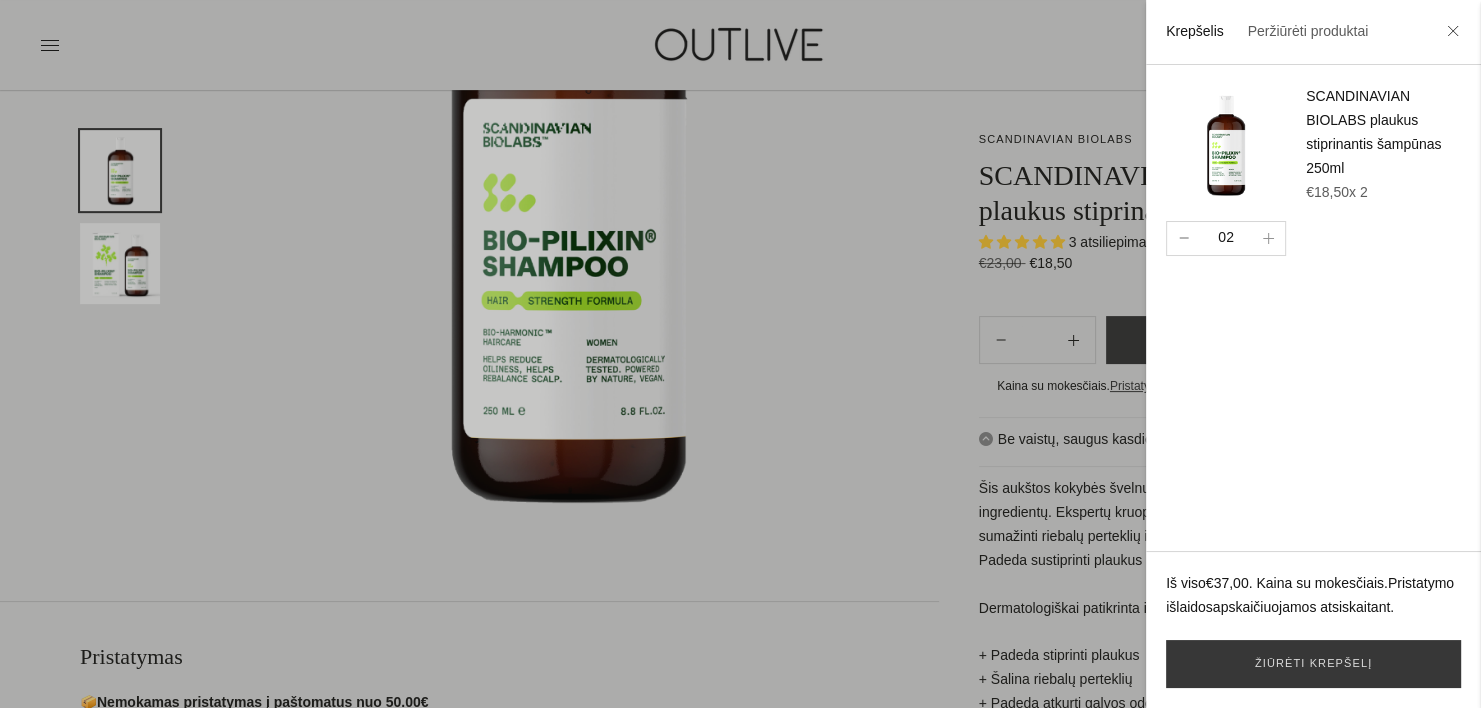 click at bounding box center (1183, 238) 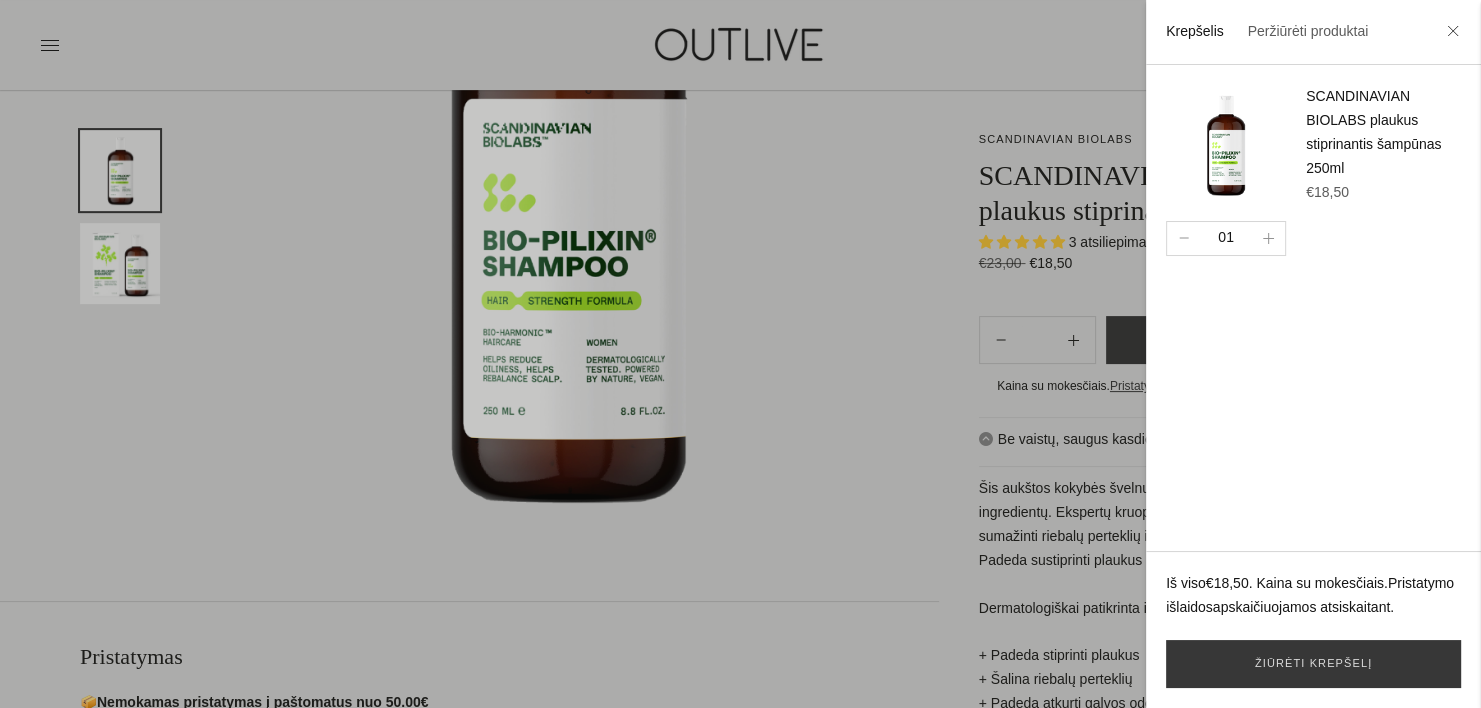 click at bounding box center [740, 354] 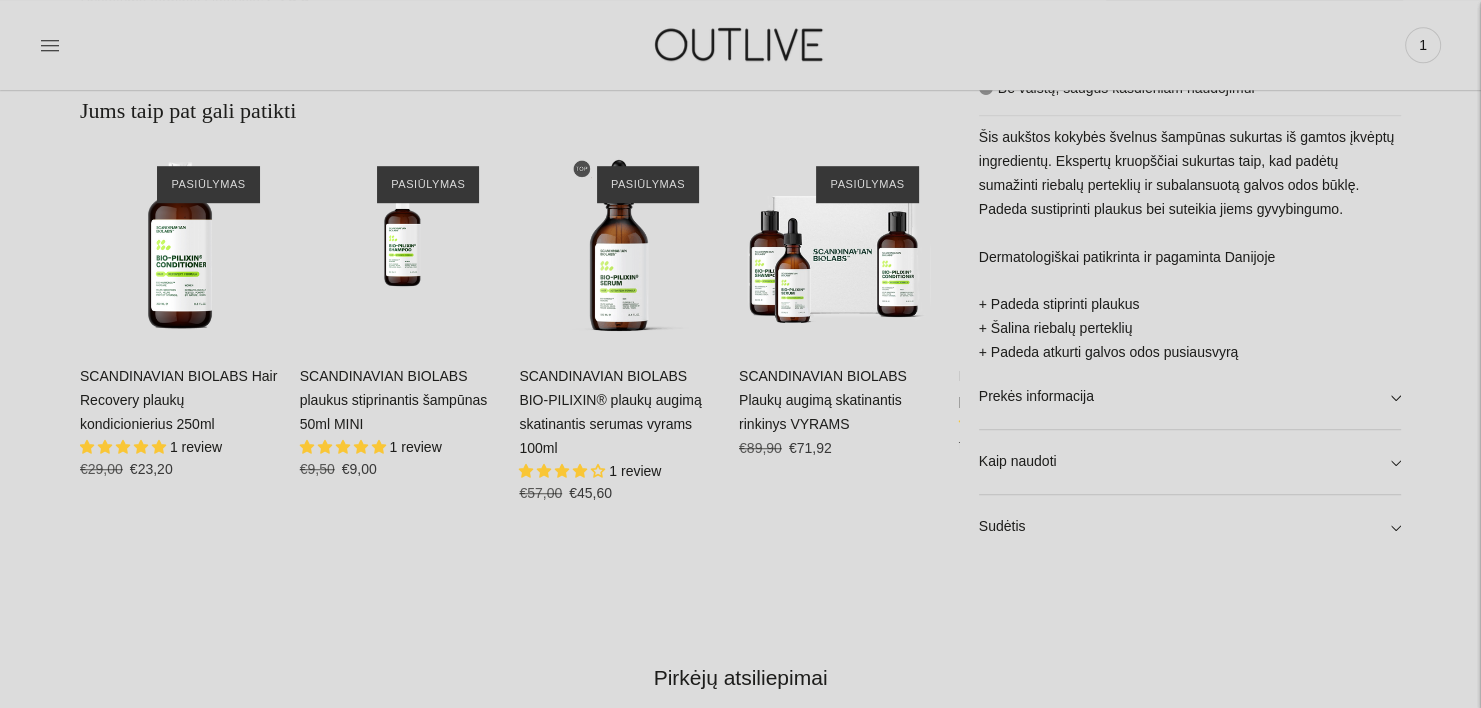 scroll, scrollTop: 1216, scrollLeft: 0, axis: vertical 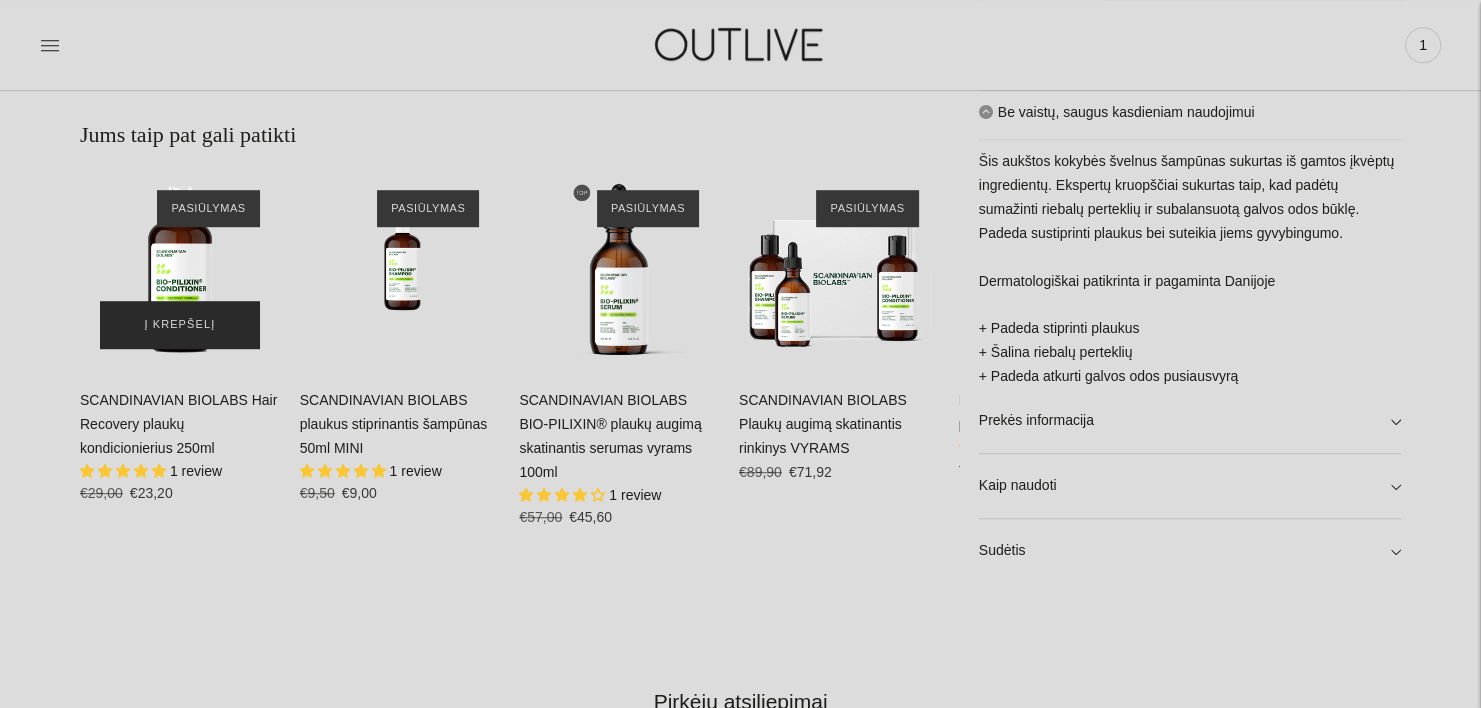 click on "Į krepšelį" at bounding box center [180, 325] 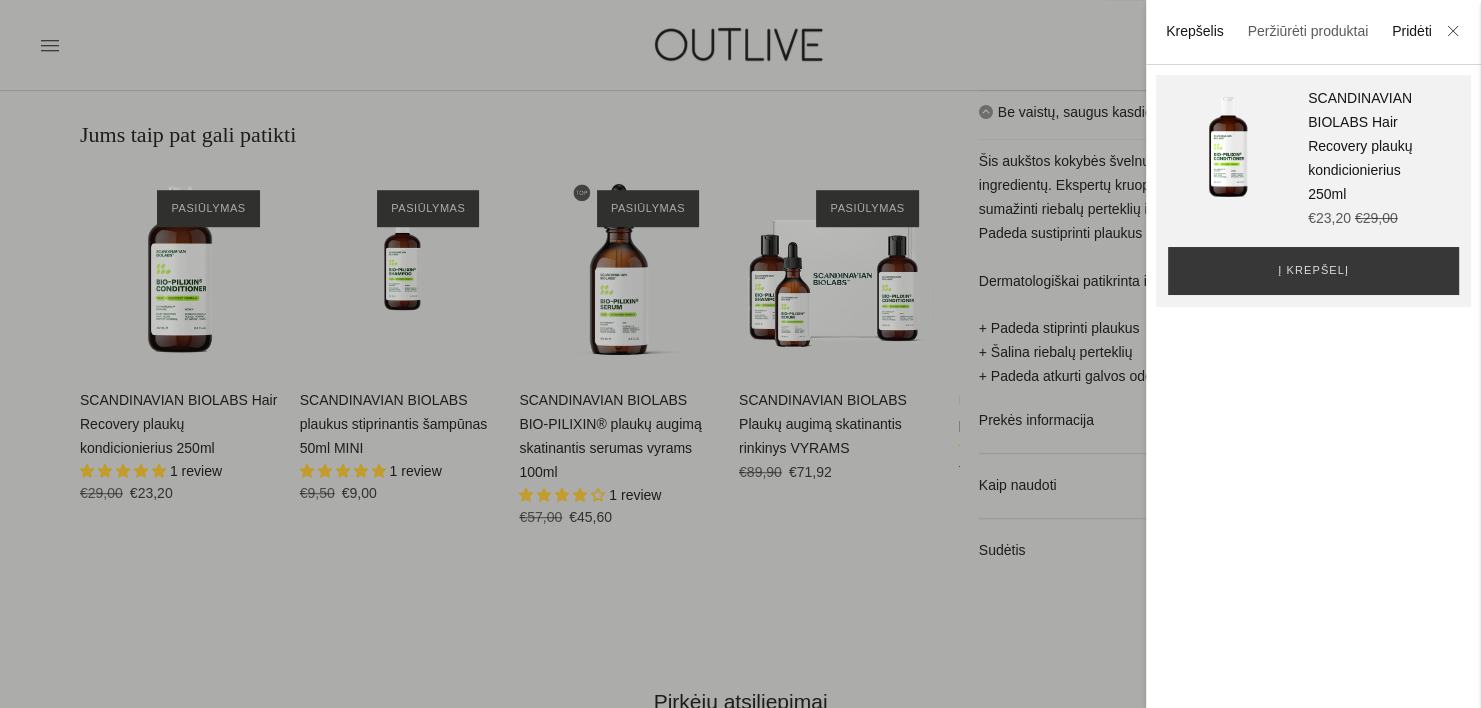 click on "Krepšelis" at bounding box center (1195, 31) 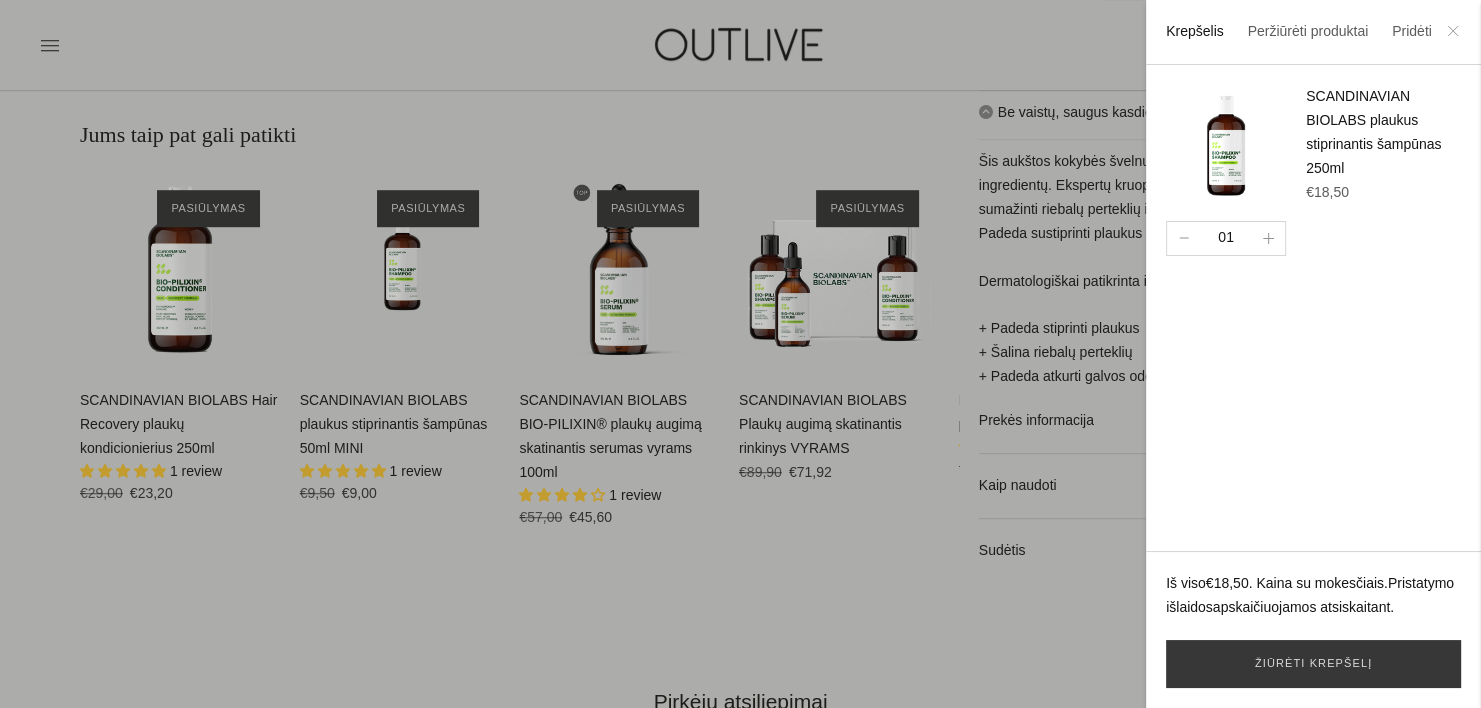 click 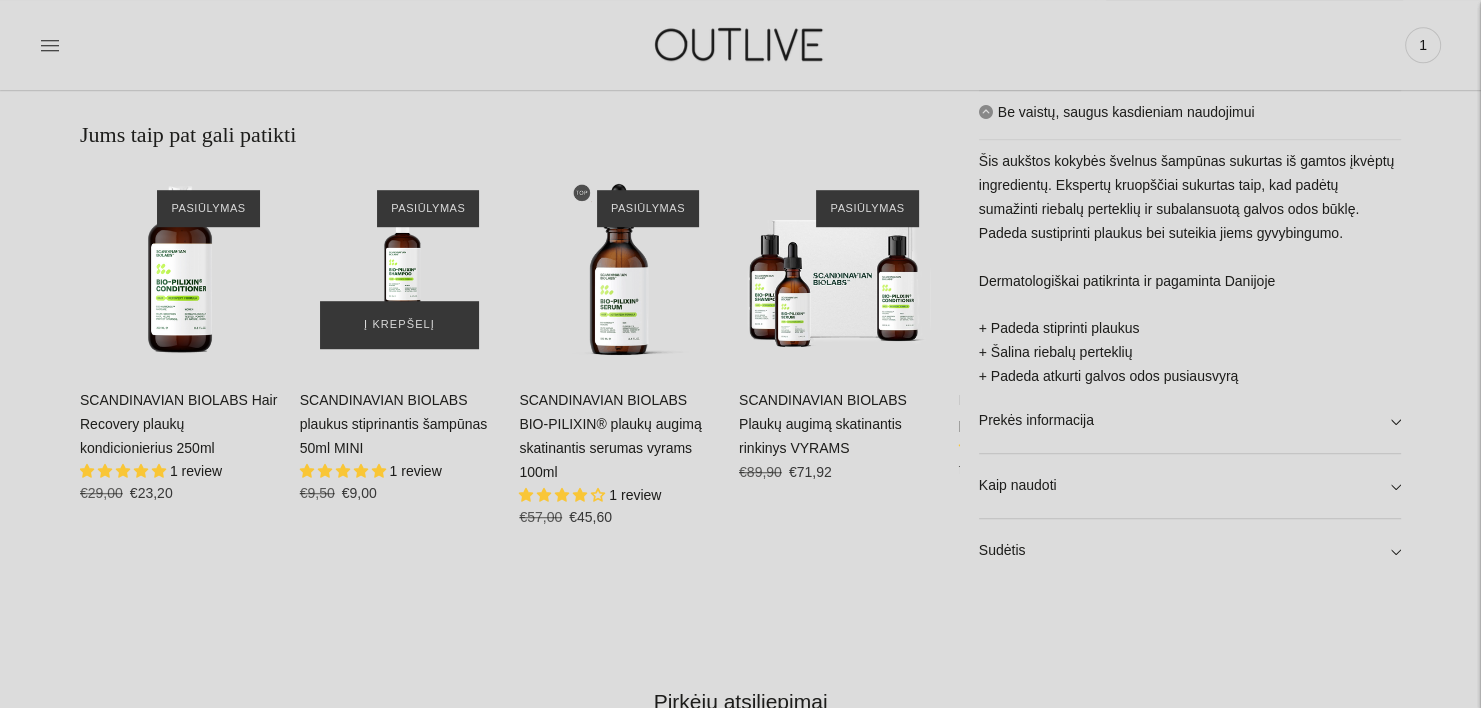click at bounding box center (400, 270) 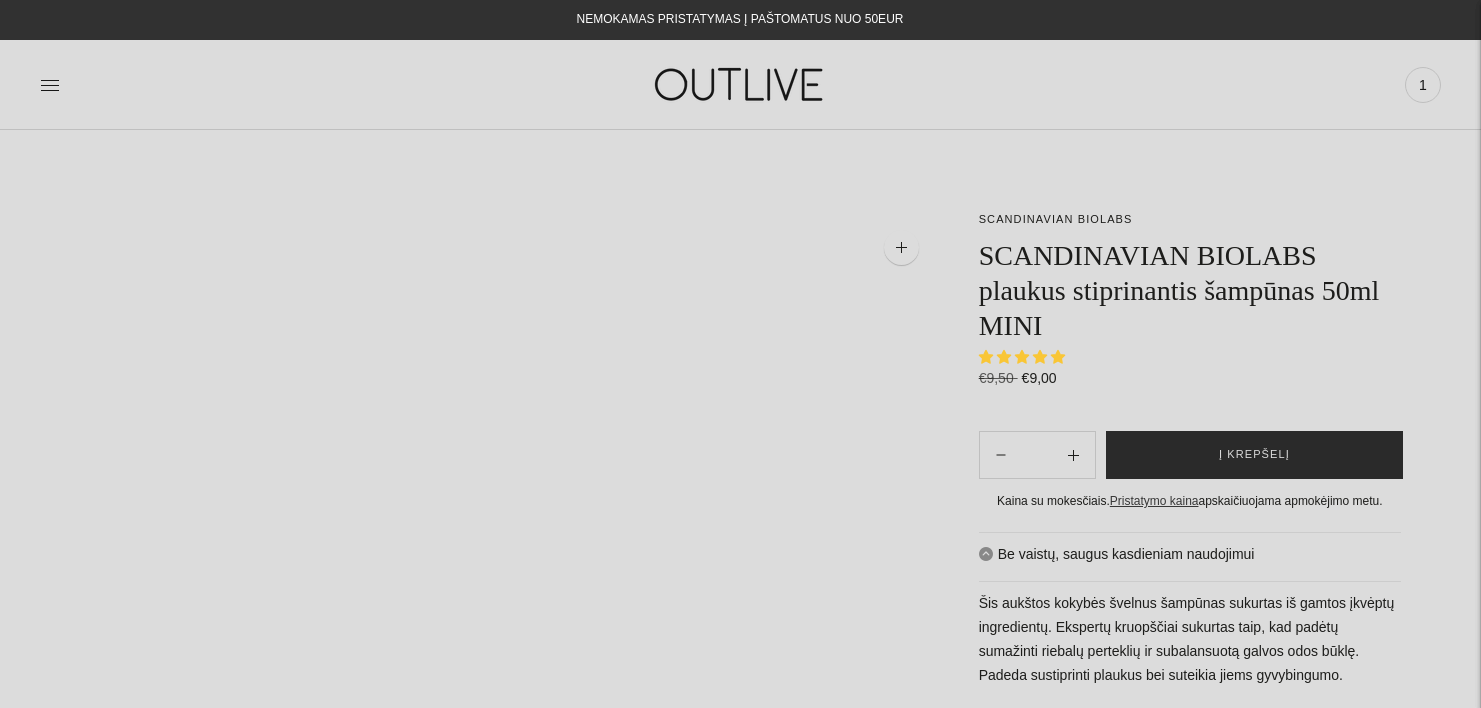 scroll, scrollTop: 0, scrollLeft: 0, axis: both 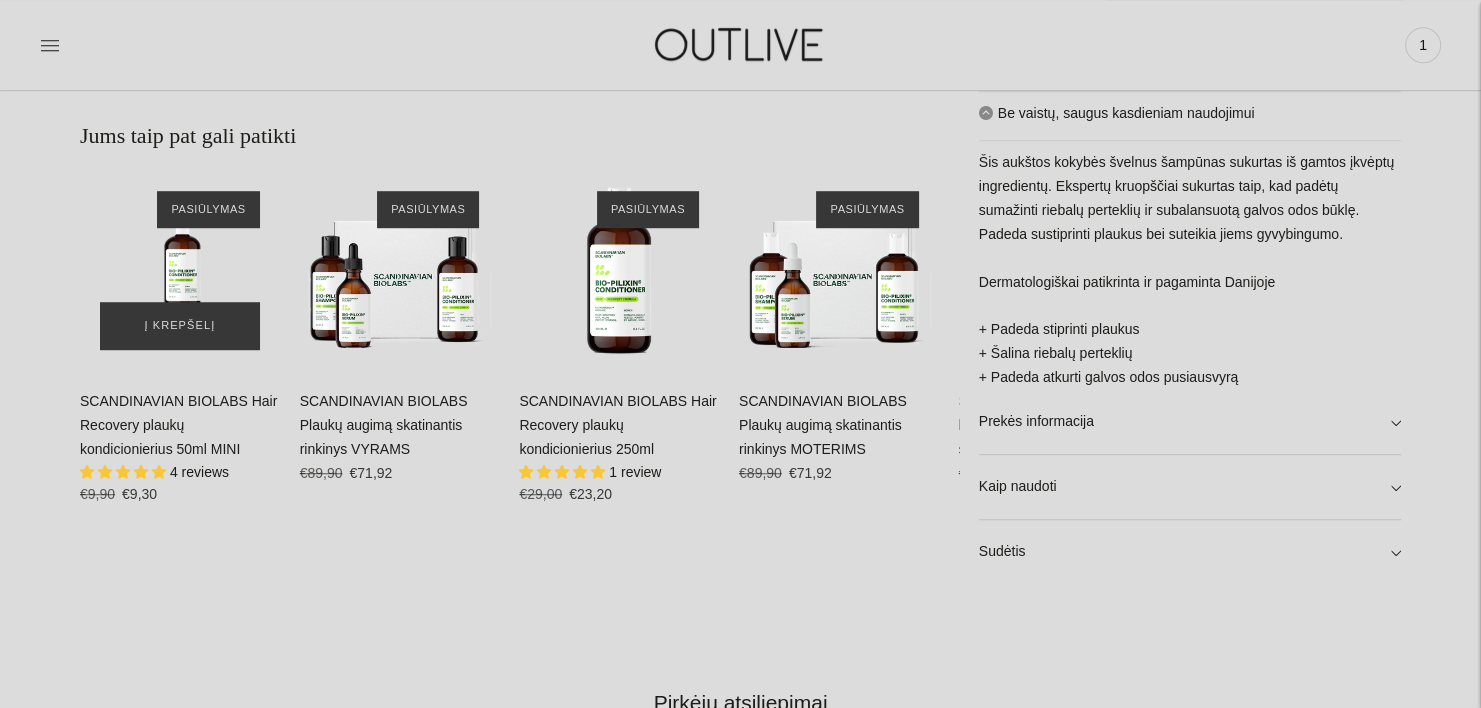 click at bounding box center (180, 271) 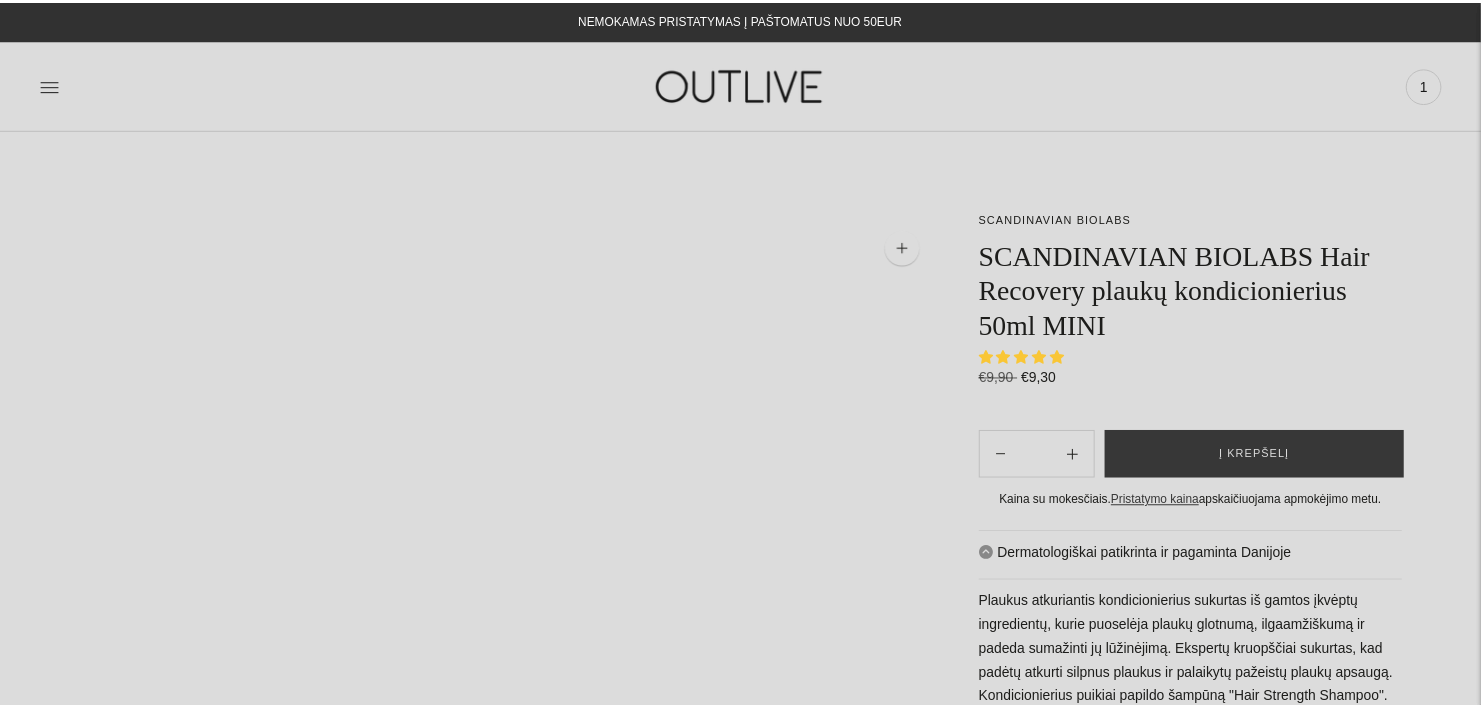 scroll, scrollTop: 0, scrollLeft: 0, axis: both 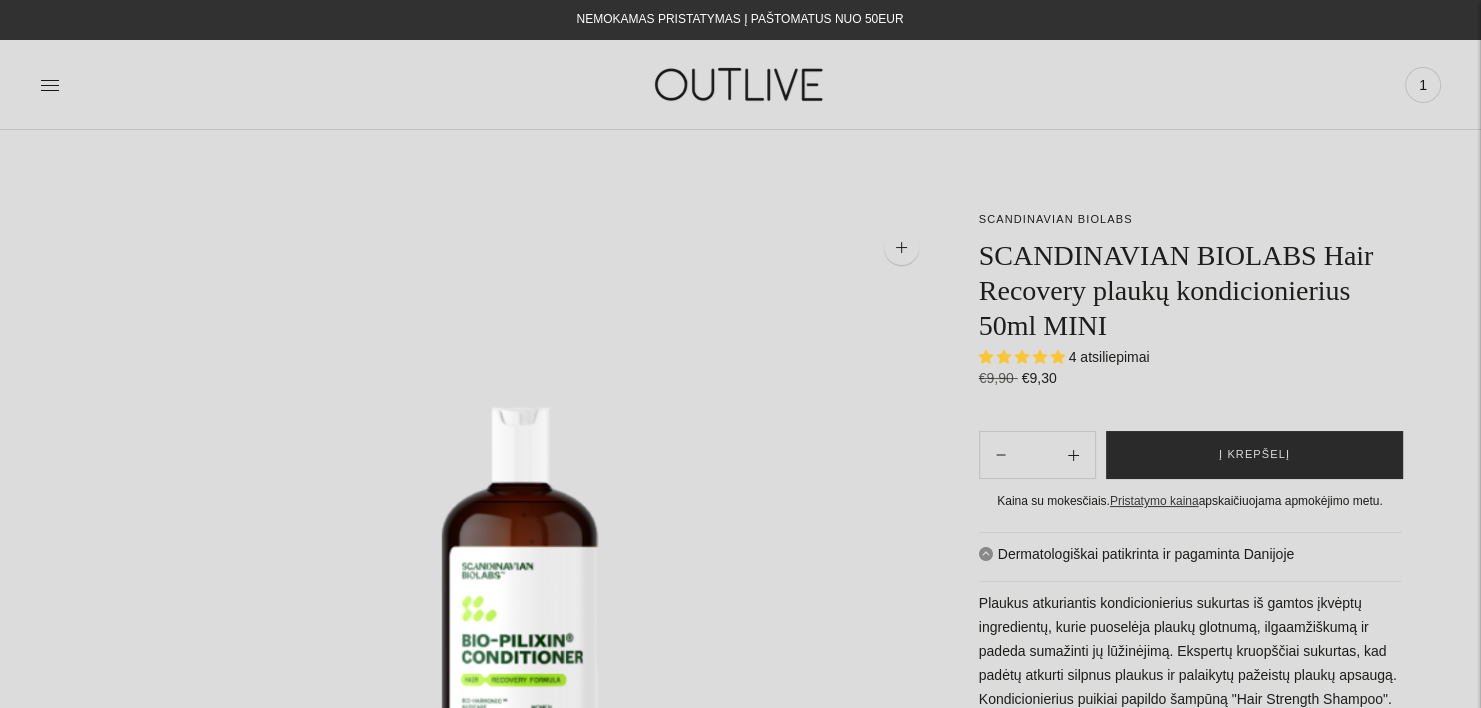 click on "Į krepšelį" at bounding box center (1254, 455) 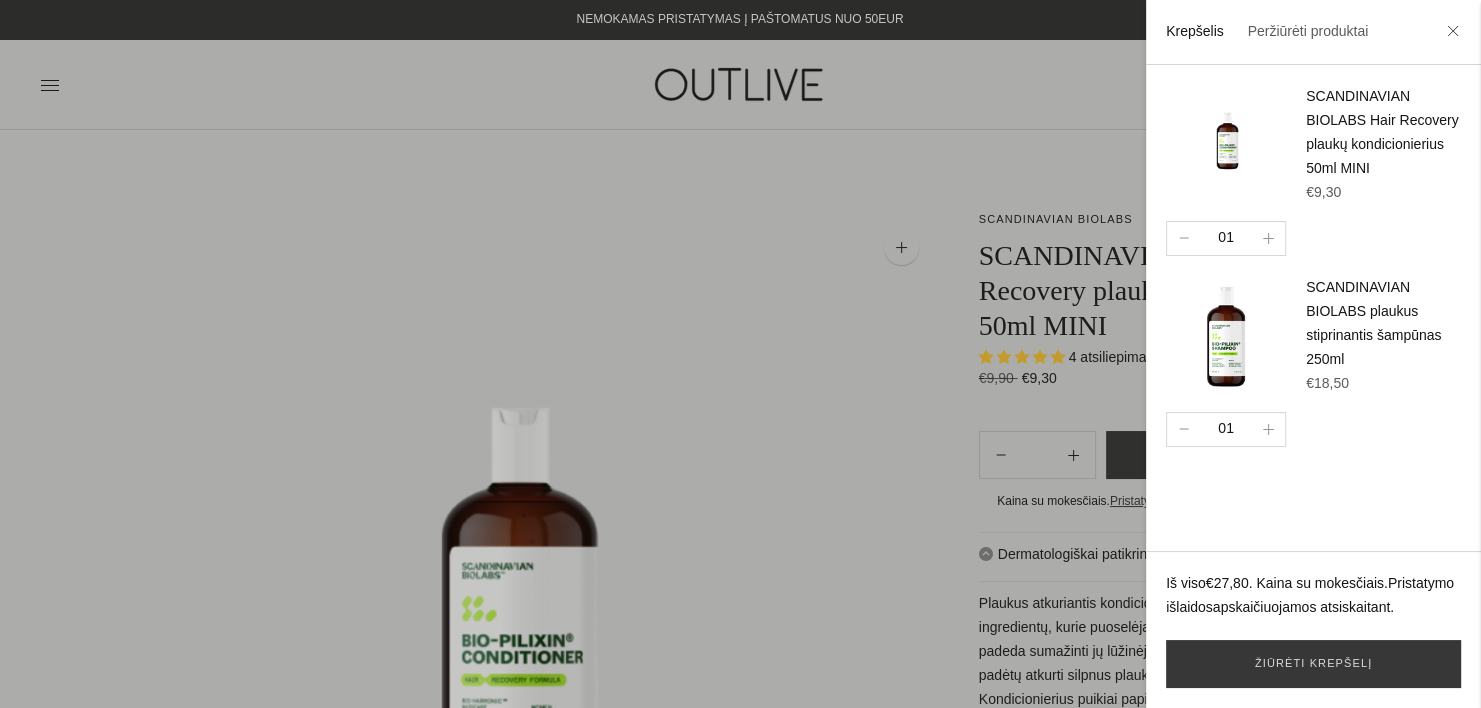 click at bounding box center [740, 354] 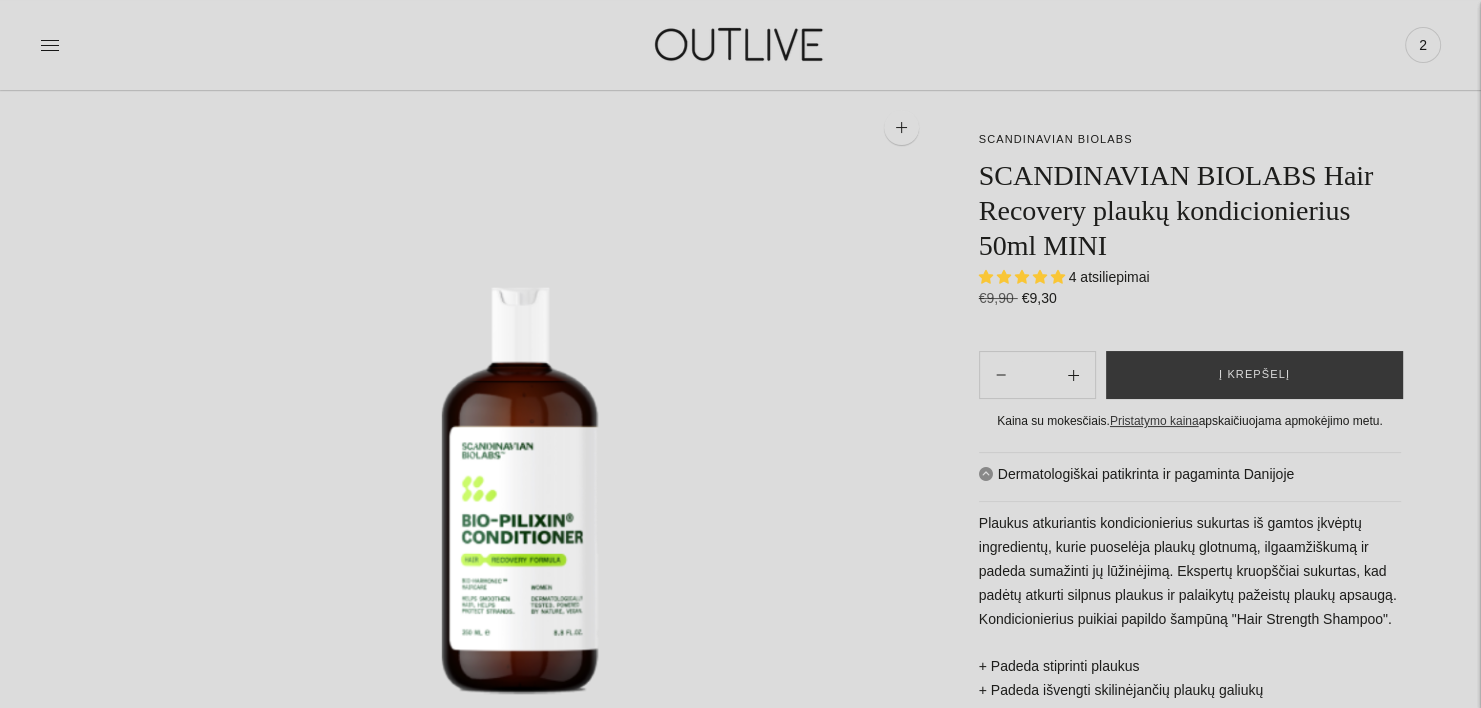 scroll, scrollTop: 0, scrollLeft: 0, axis: both 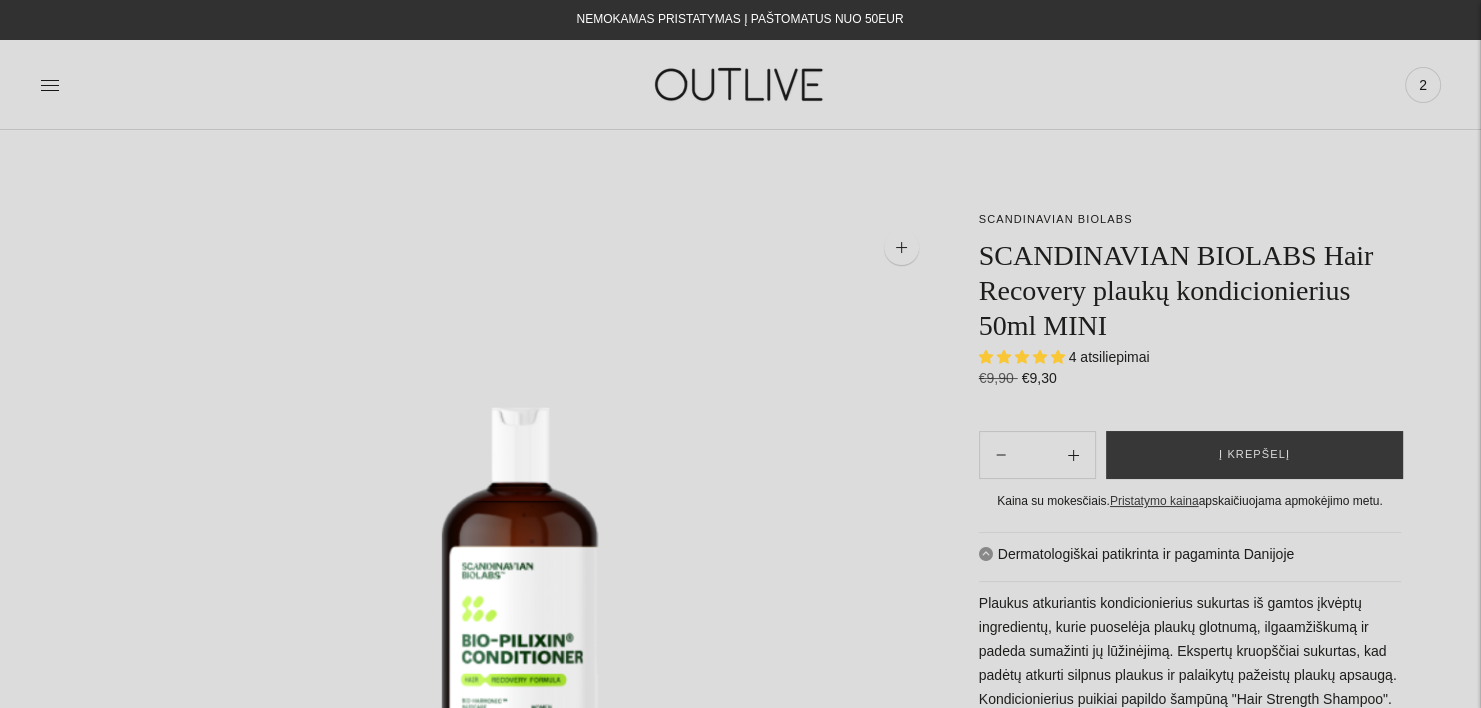 click at bounding box center [741, 84] 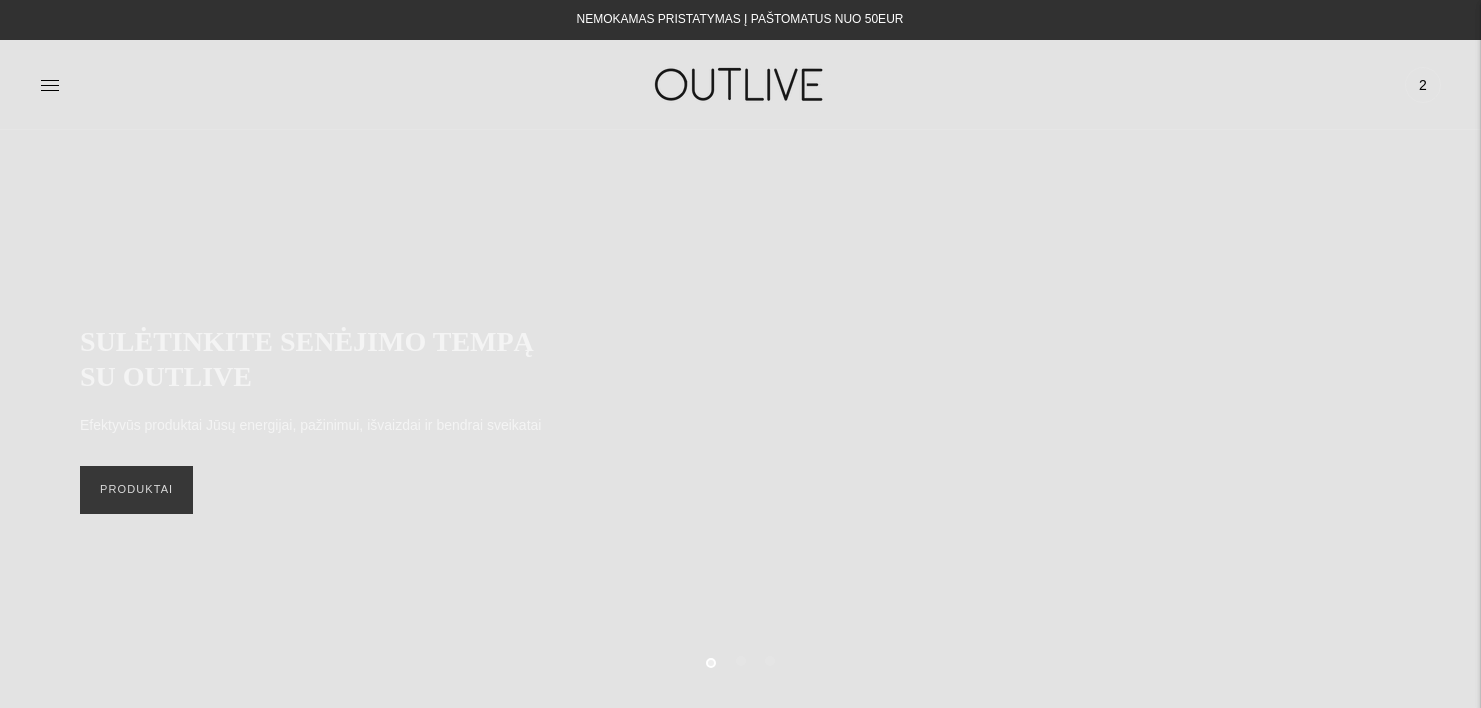 scroll, scrollTop: 0, scrollLeft: 0, axis: both 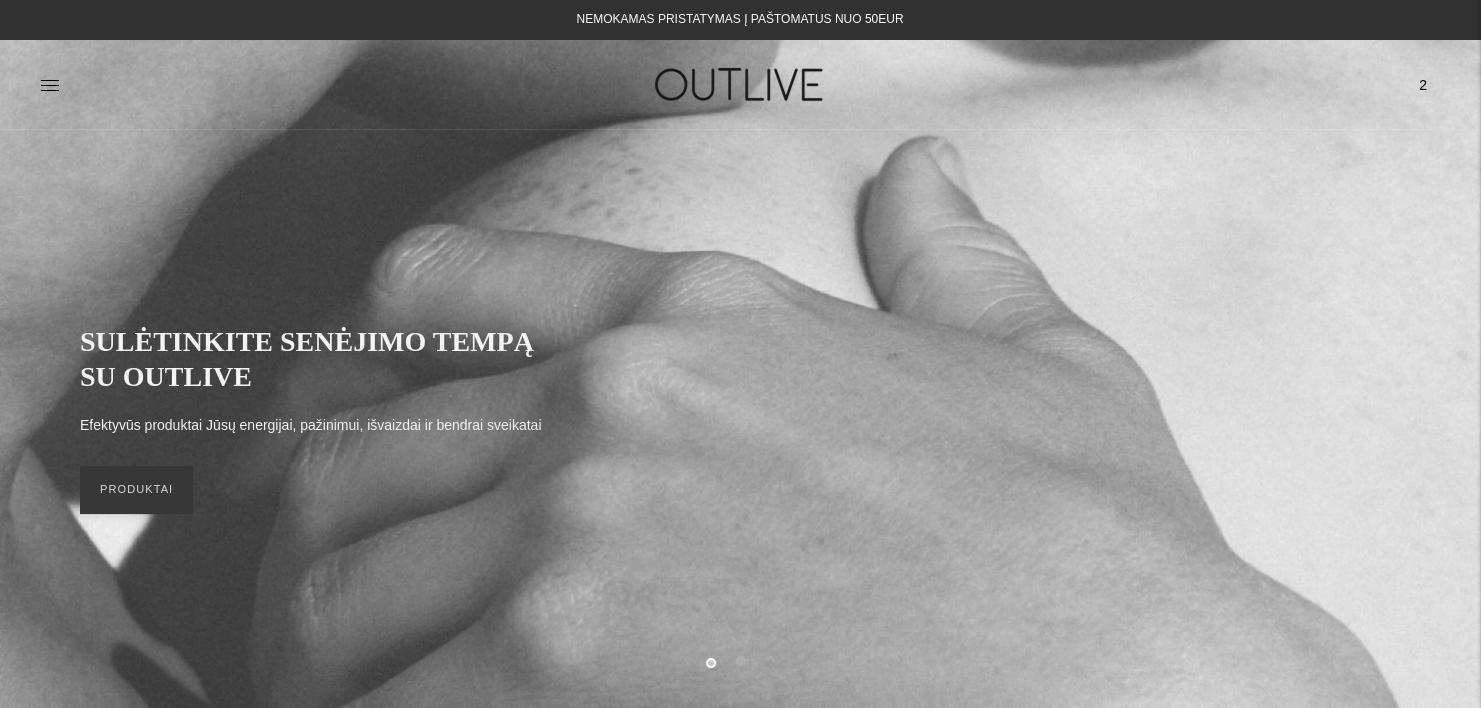 click on "2" 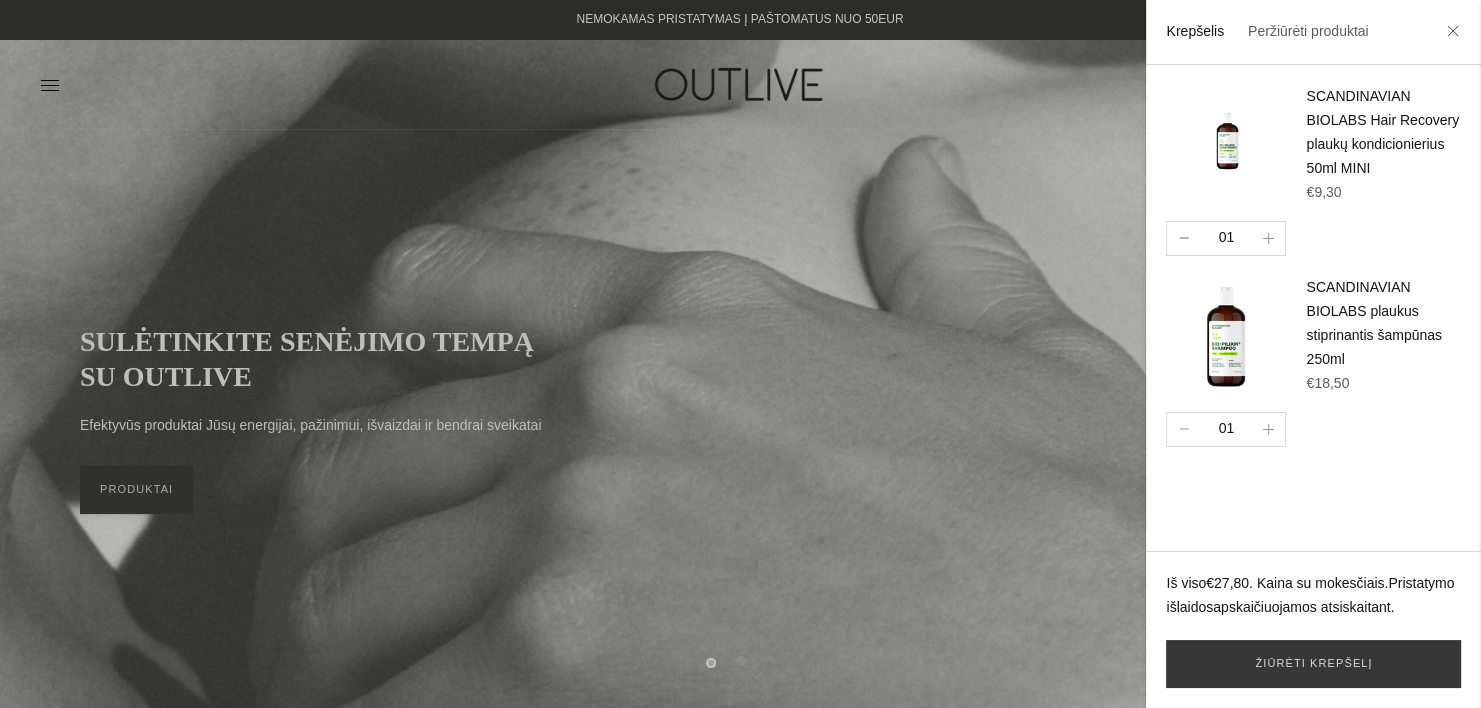 click at bounding box center (1183, 238) 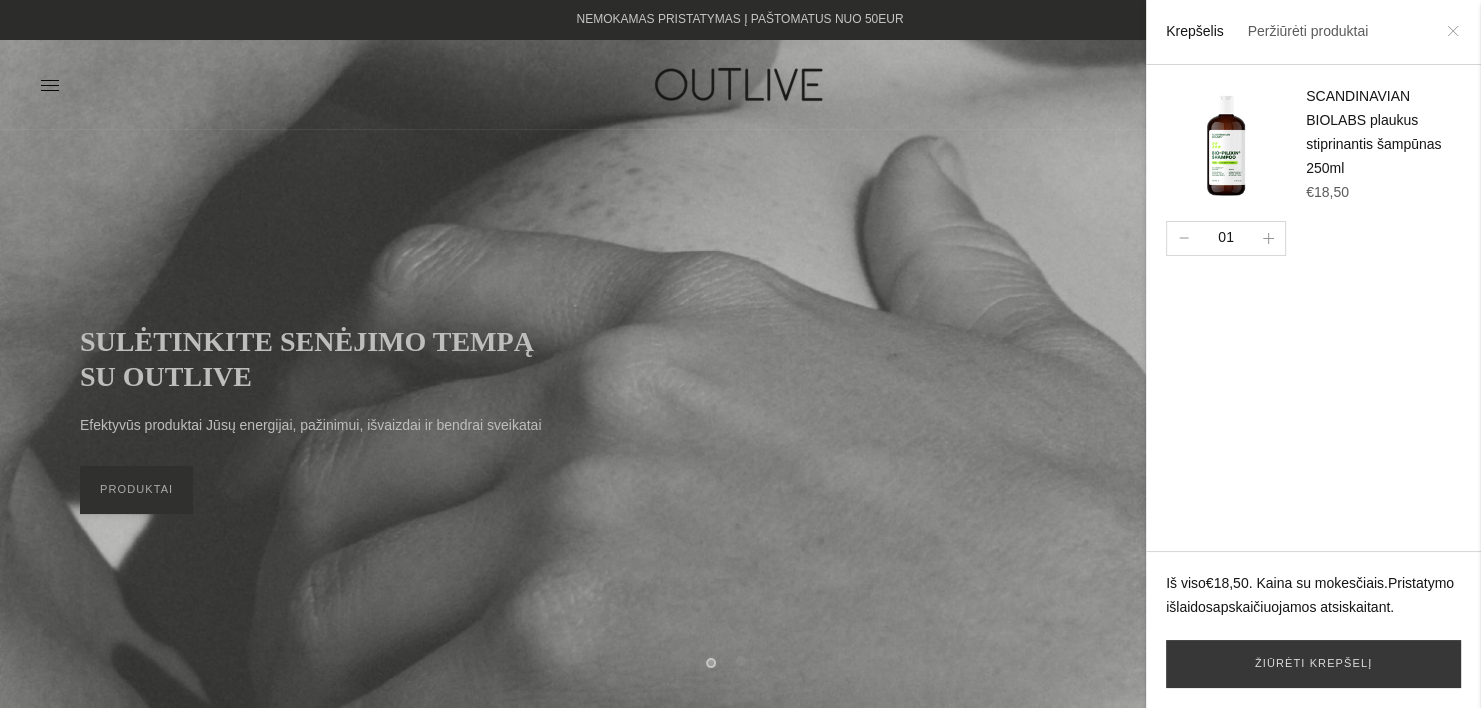 click 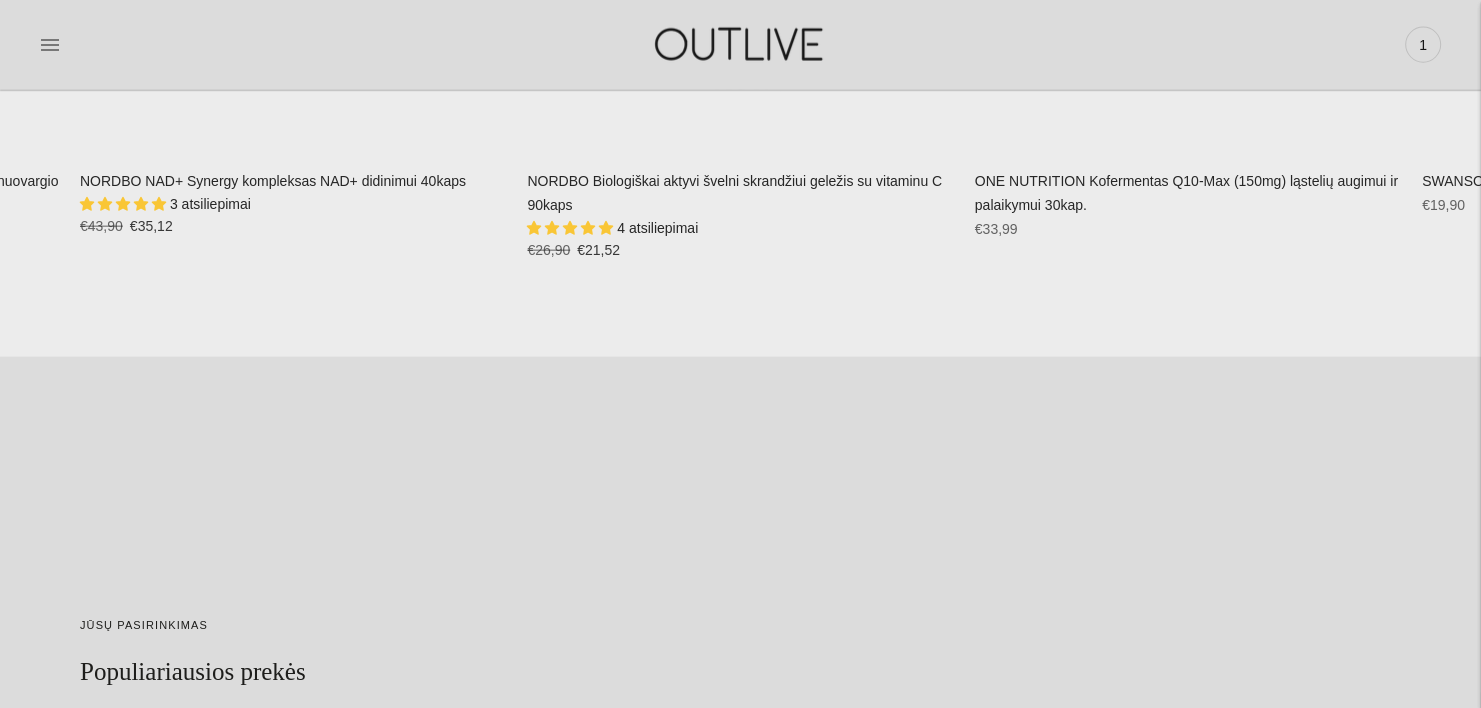 scroll, scrollTop: 4574, scrollLeft: 0, axis: vertical 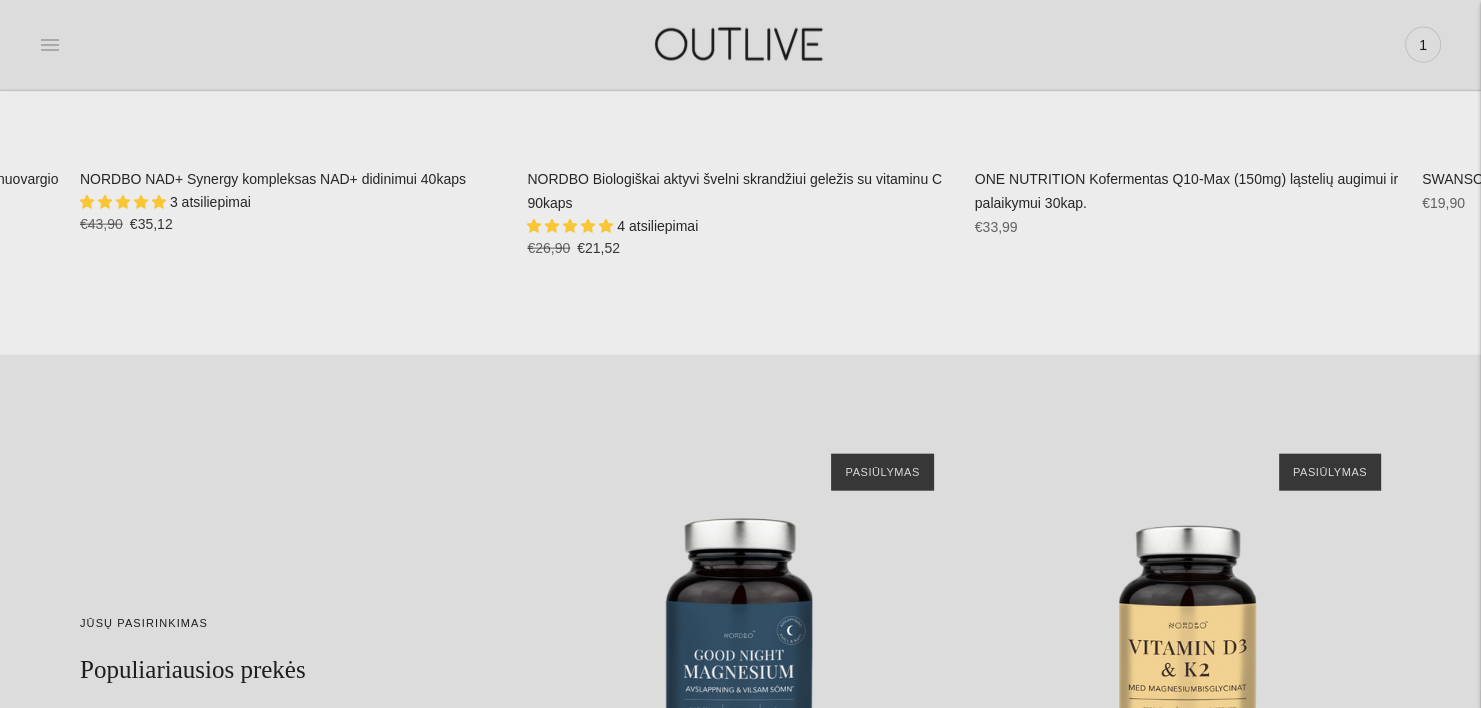 click 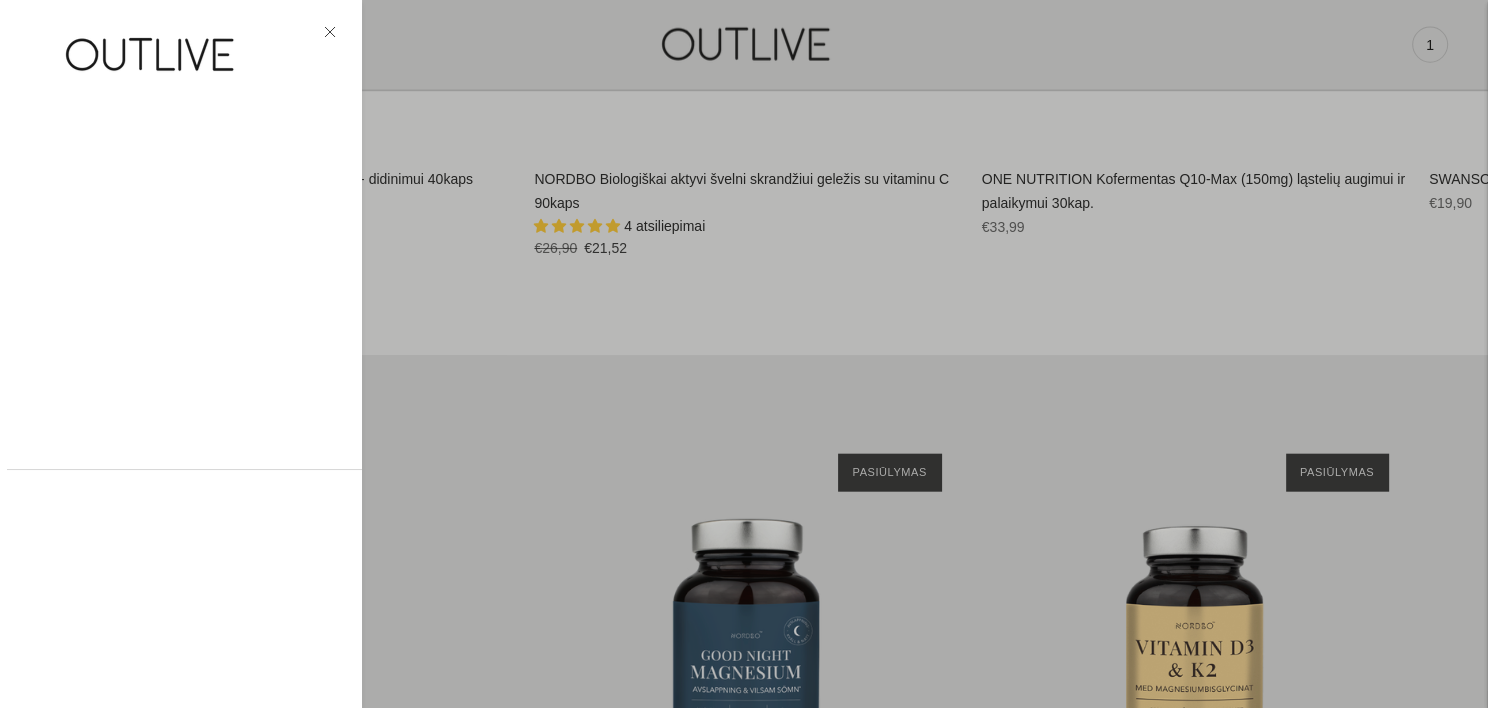 scroll, scrollTop: 4595, scrollLeft: 0, axis: vertical 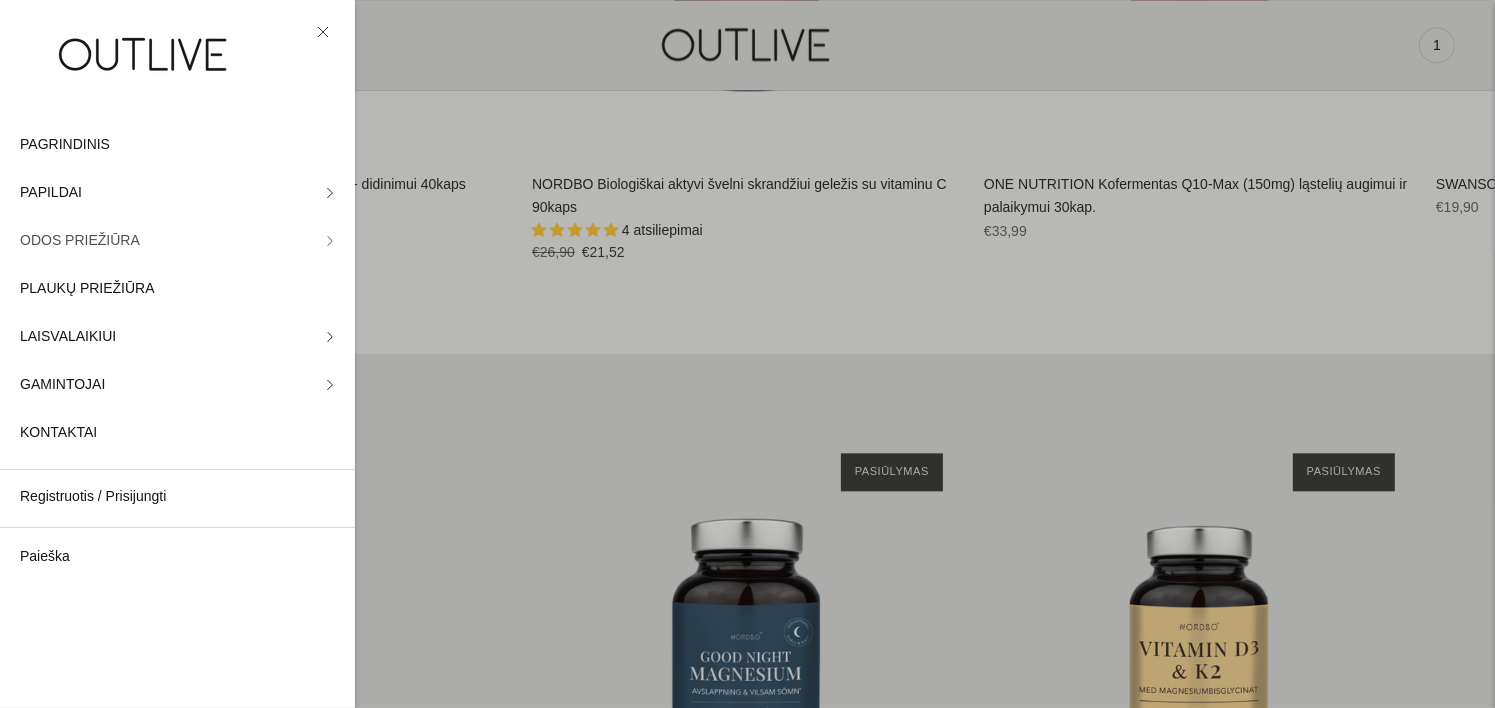 click on "ODOS PRIEŽIŪRA" 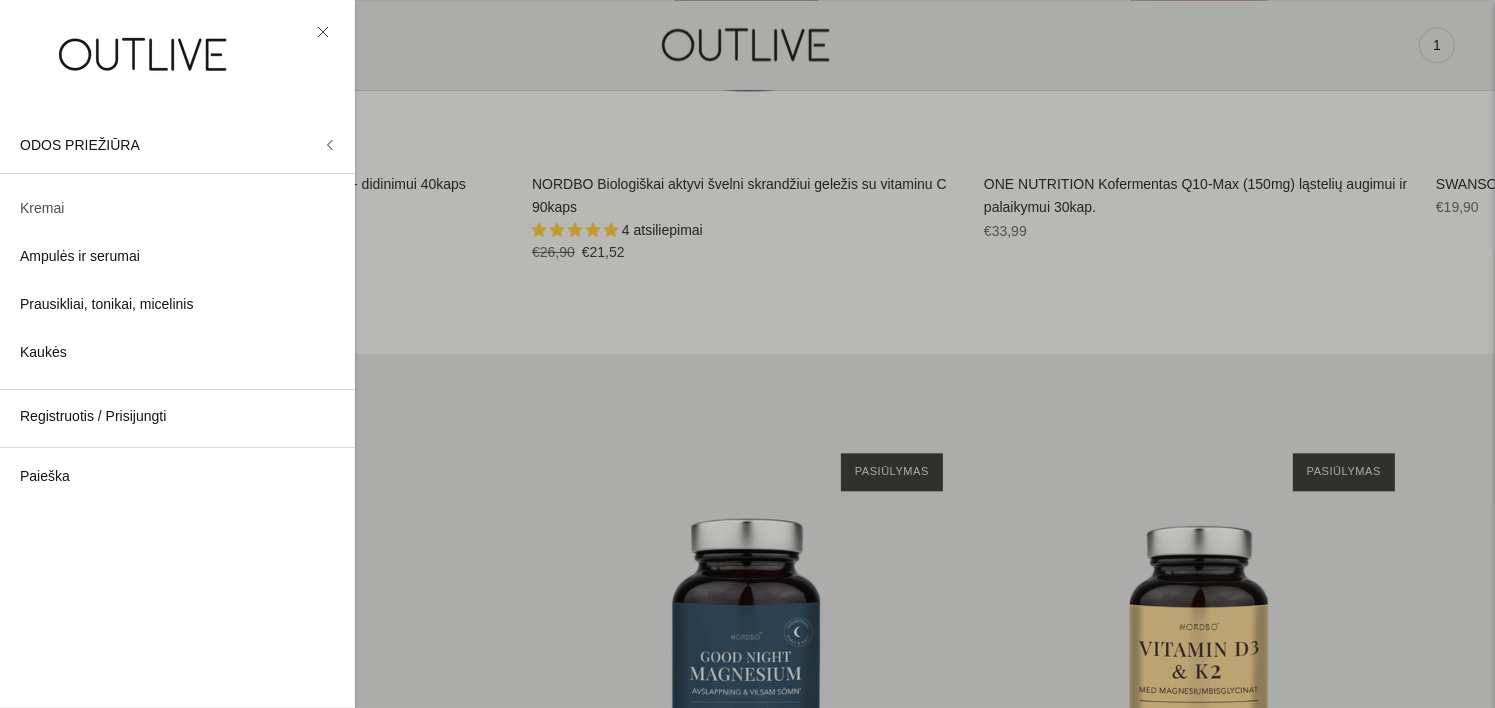click on "Kremai" 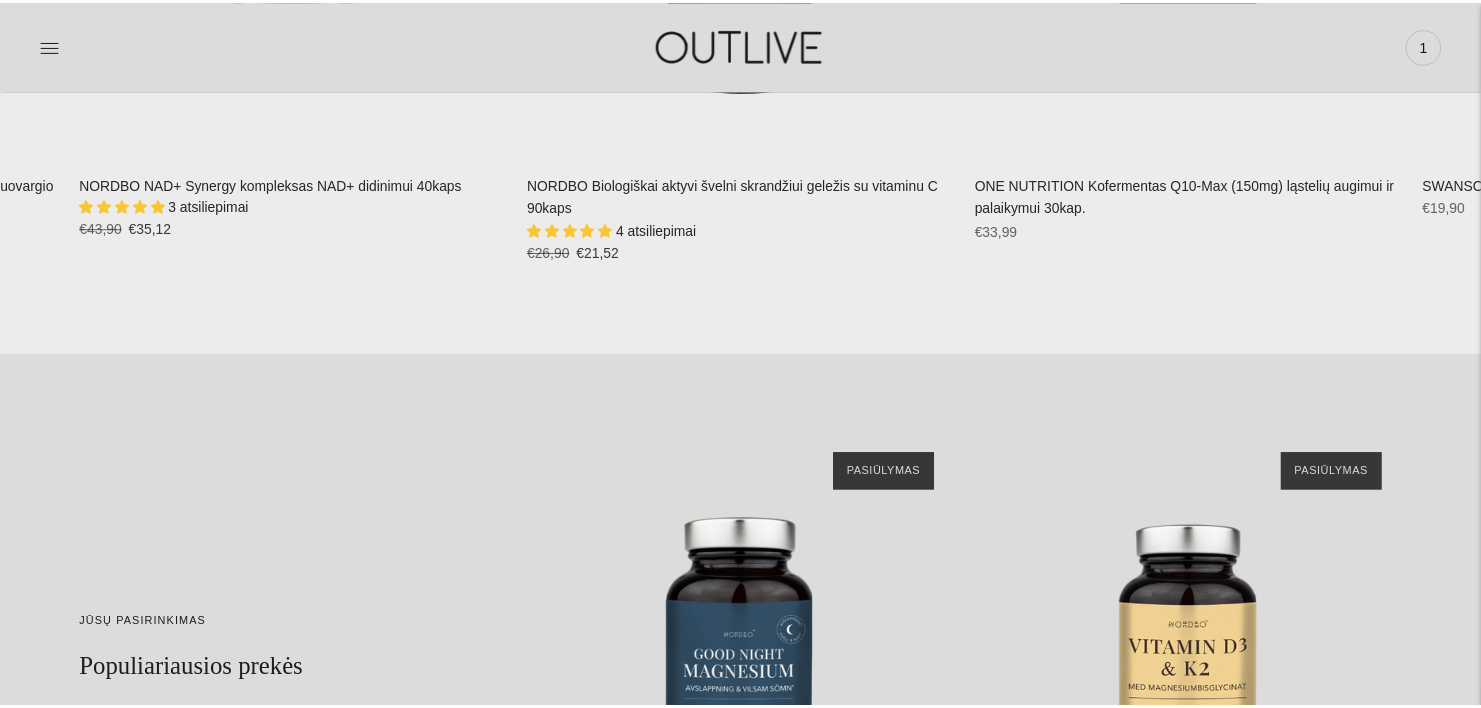 scroll, scrollTop: 4574, scrollLeft: 0, axis: vertical 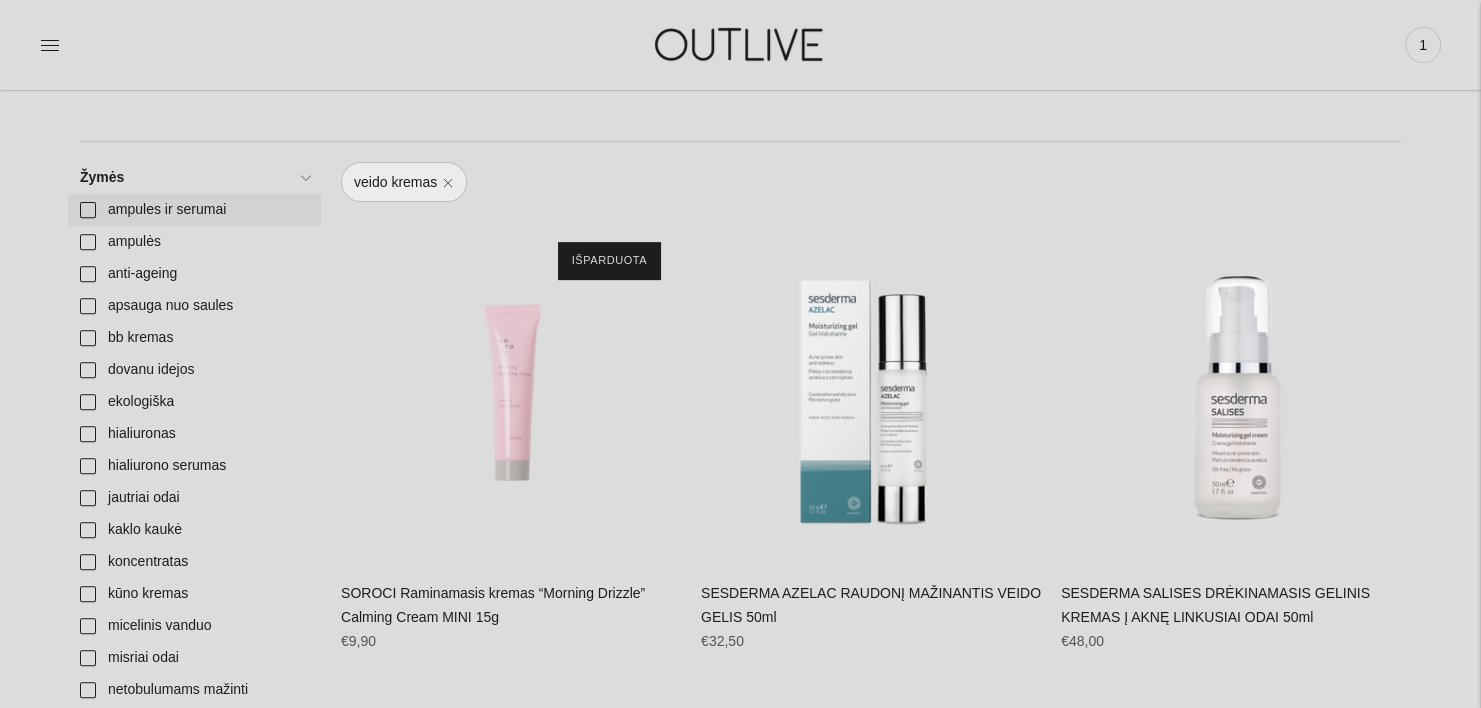 click on "ampules ir serumai" at bounding box center [194, 210] 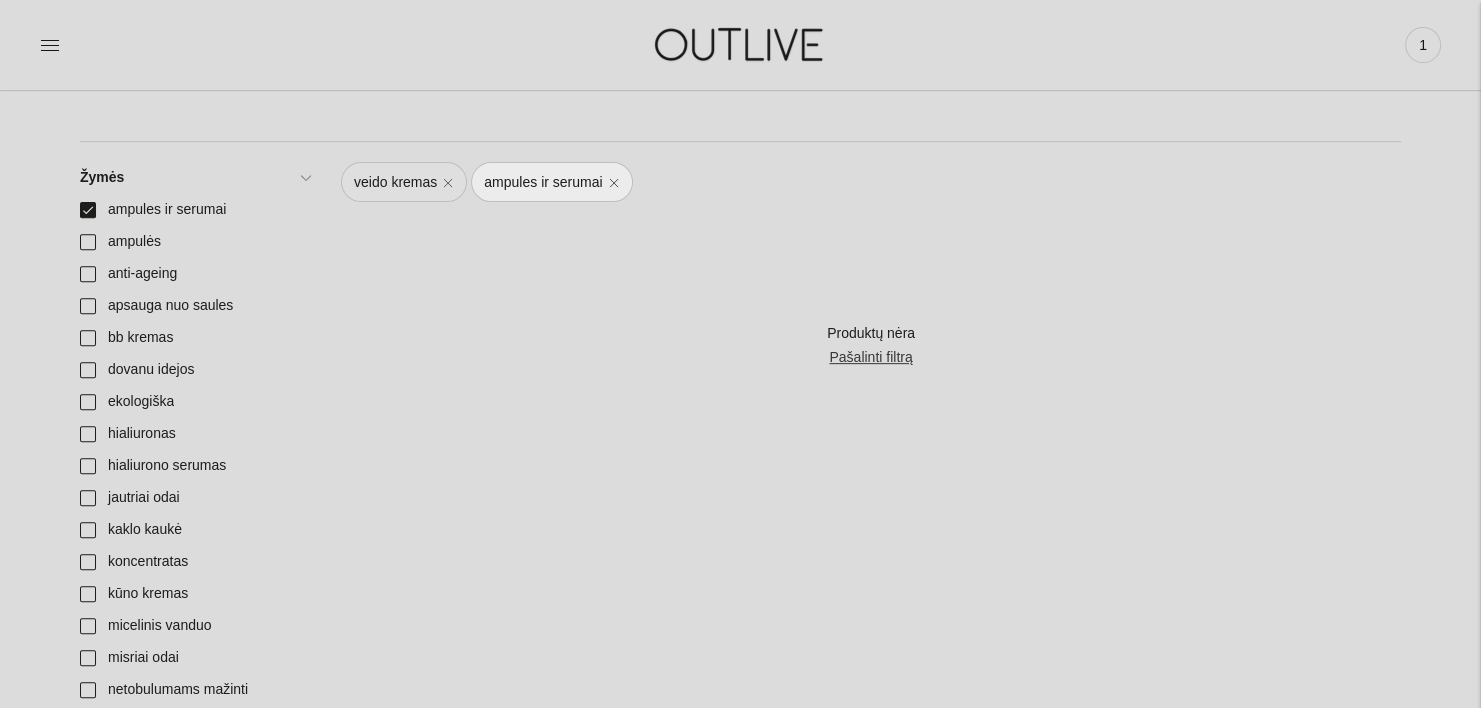 click on "veido kremas" at bounding box center (404, 182) 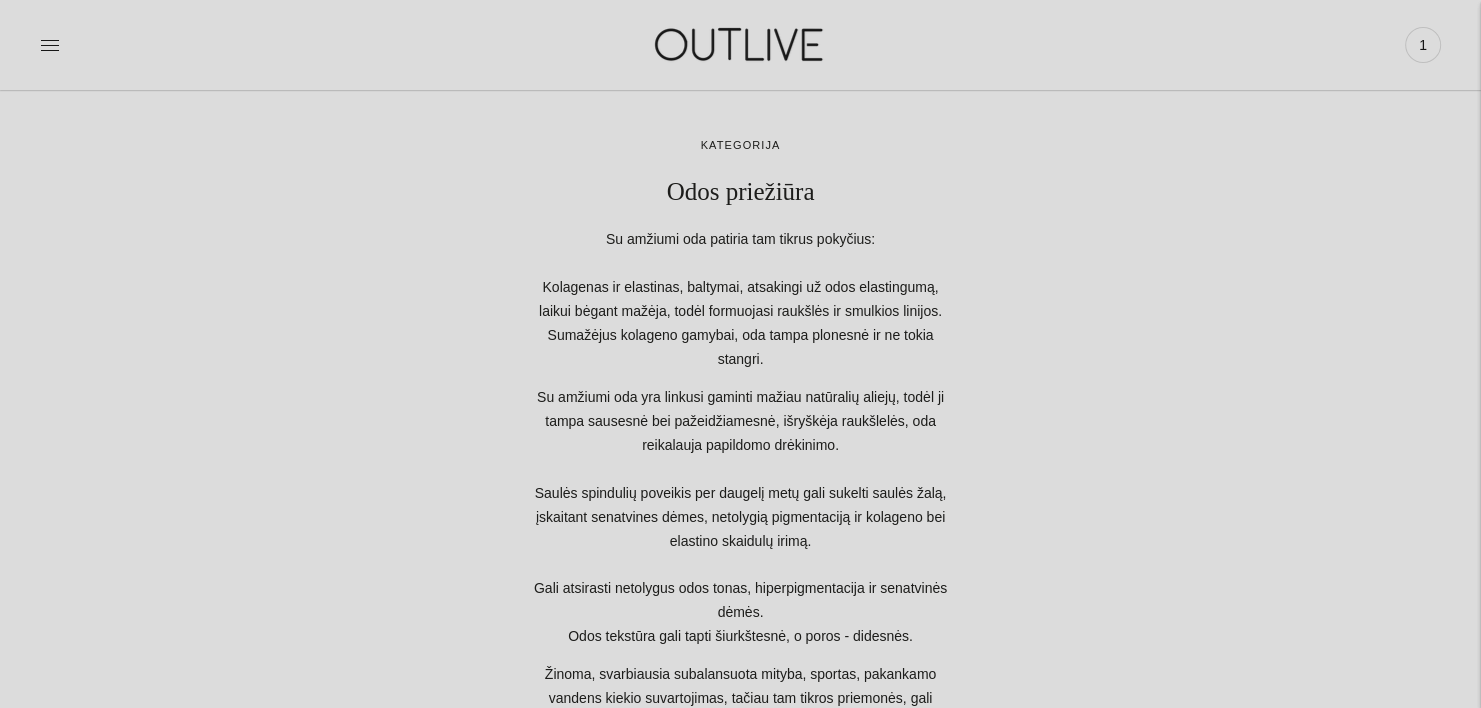 scroll, scrollTop: 0, scrollLeft: 0, axis: both 